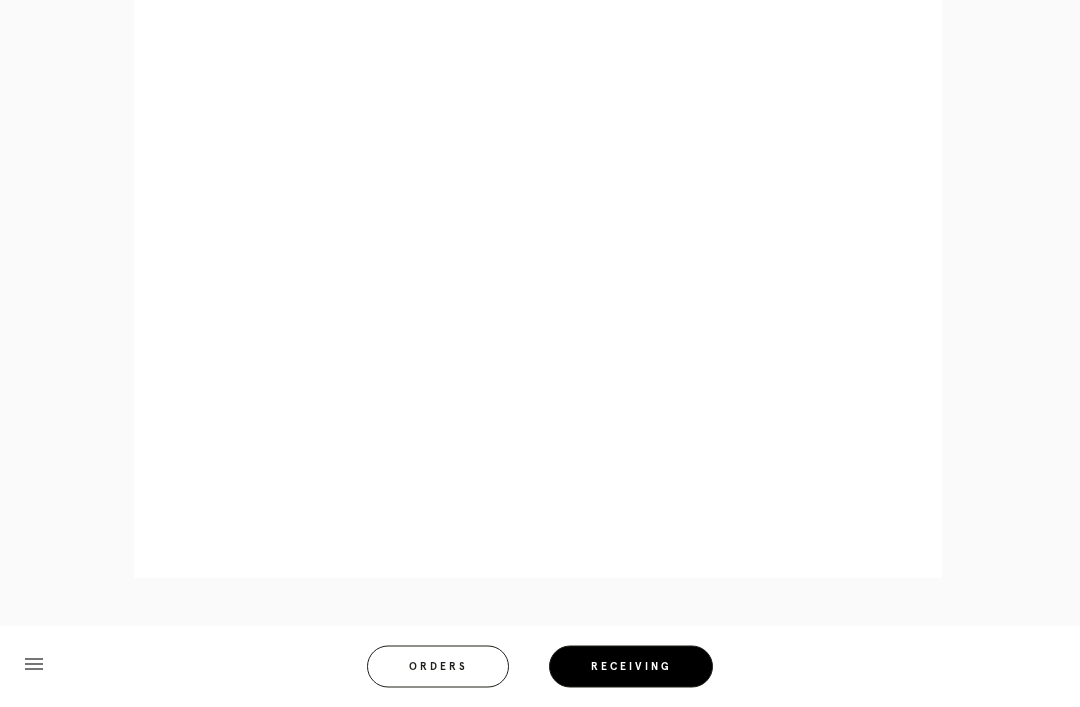 scroll, scrollTop: 962, scrollLeft: 0, axis: vertical 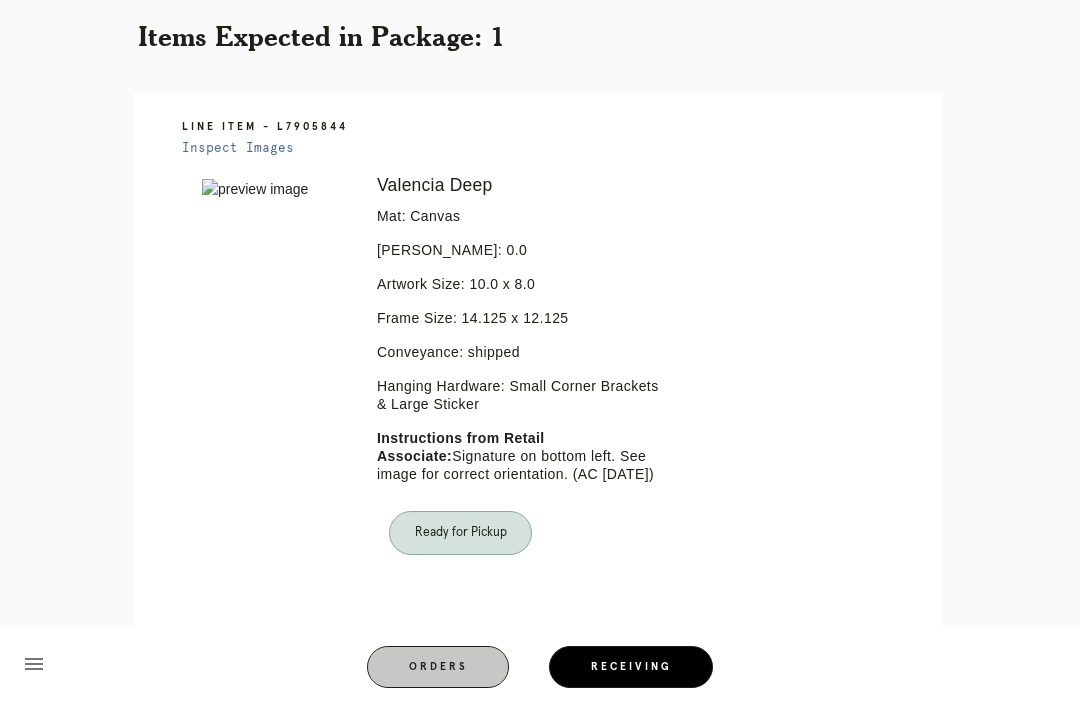 click on "Orders" at bounding box center (438, 667) 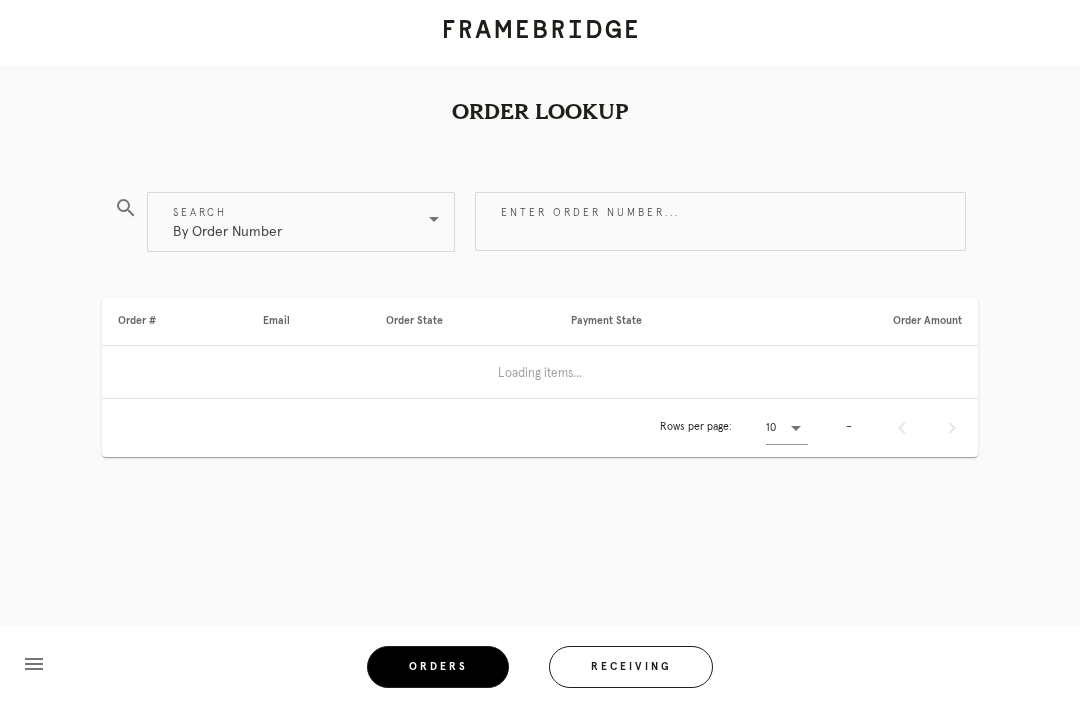 scroll, scrollTop: 0, scrollLeft: 0, axis: both 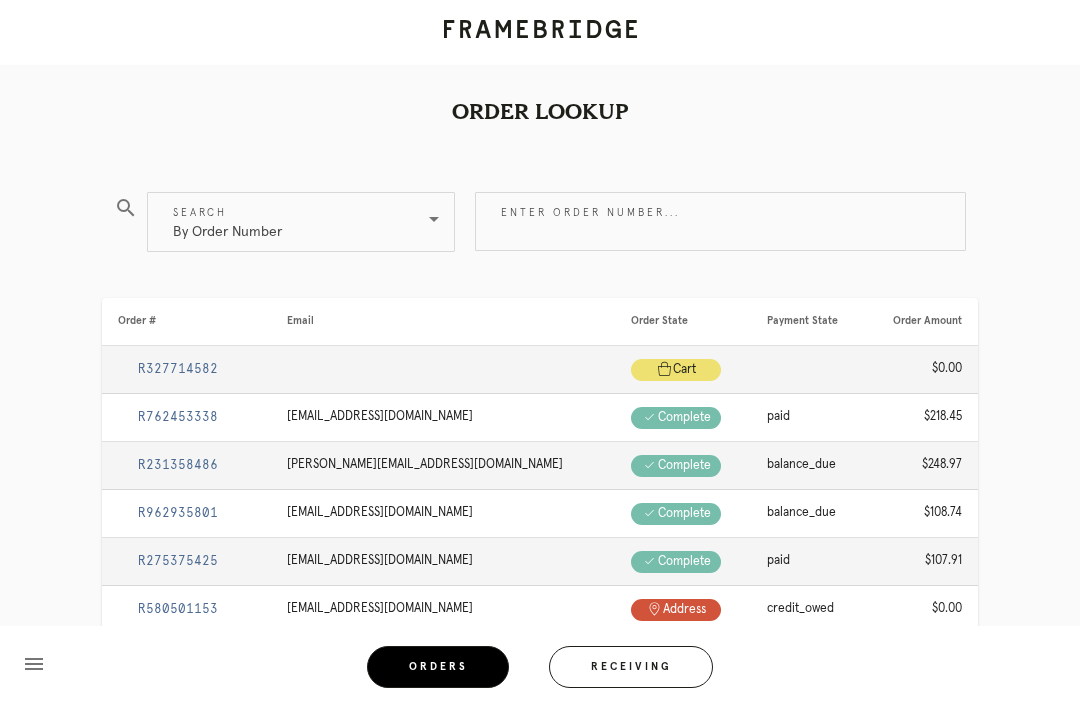 click on "Receiving" at bounding box center (631, 667) 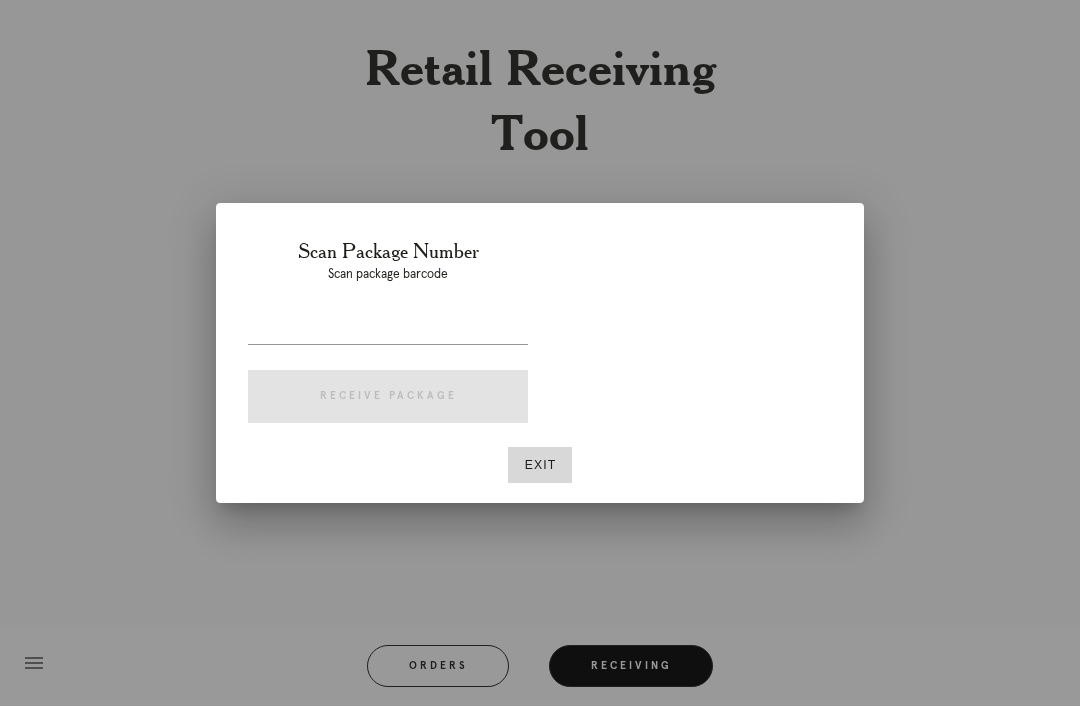 scroll, scrollTop: 64, scrollLeft: 0, axis: vertical 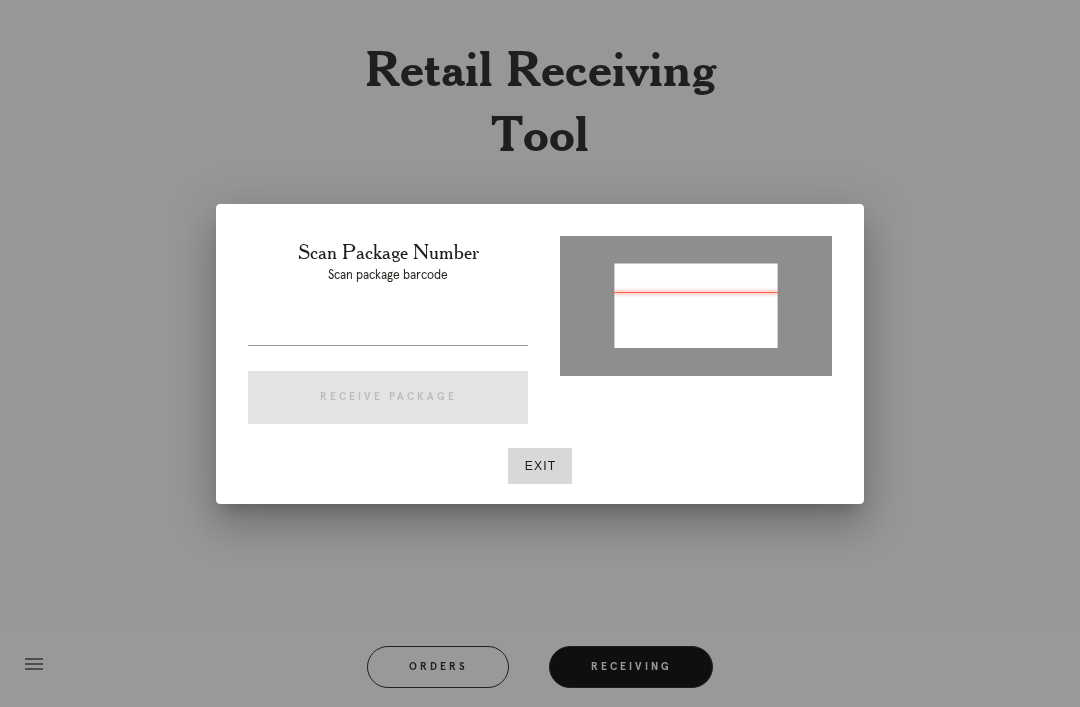 type on "P279941428609294" 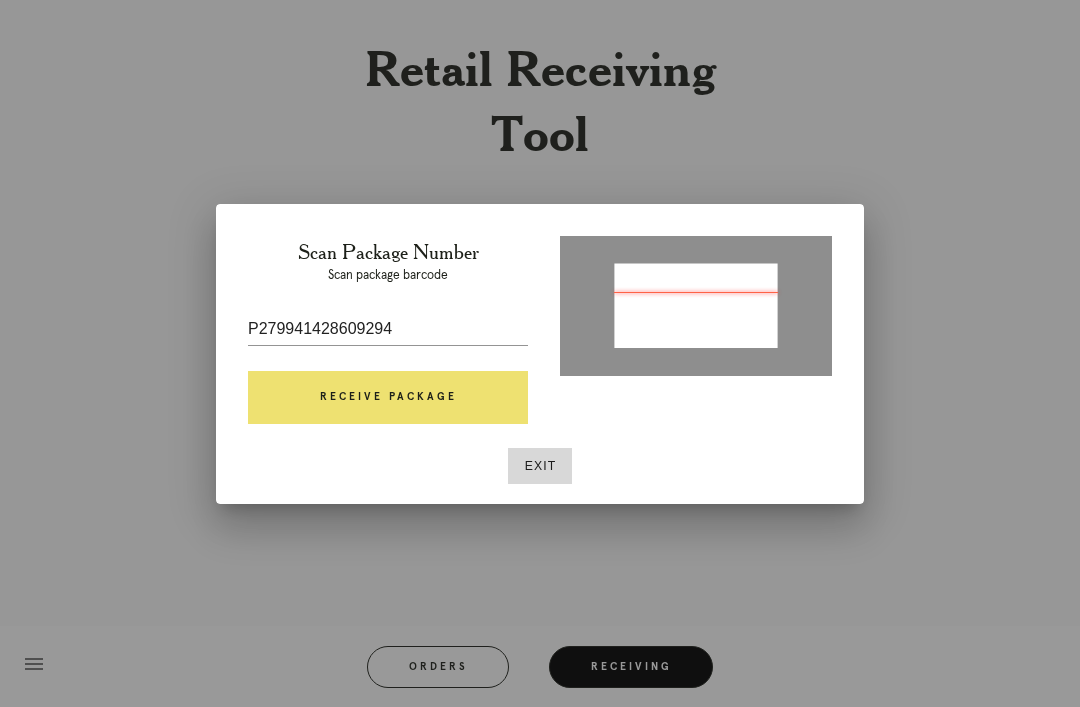 click on "Receive Package" at bounding box center [388, 398] 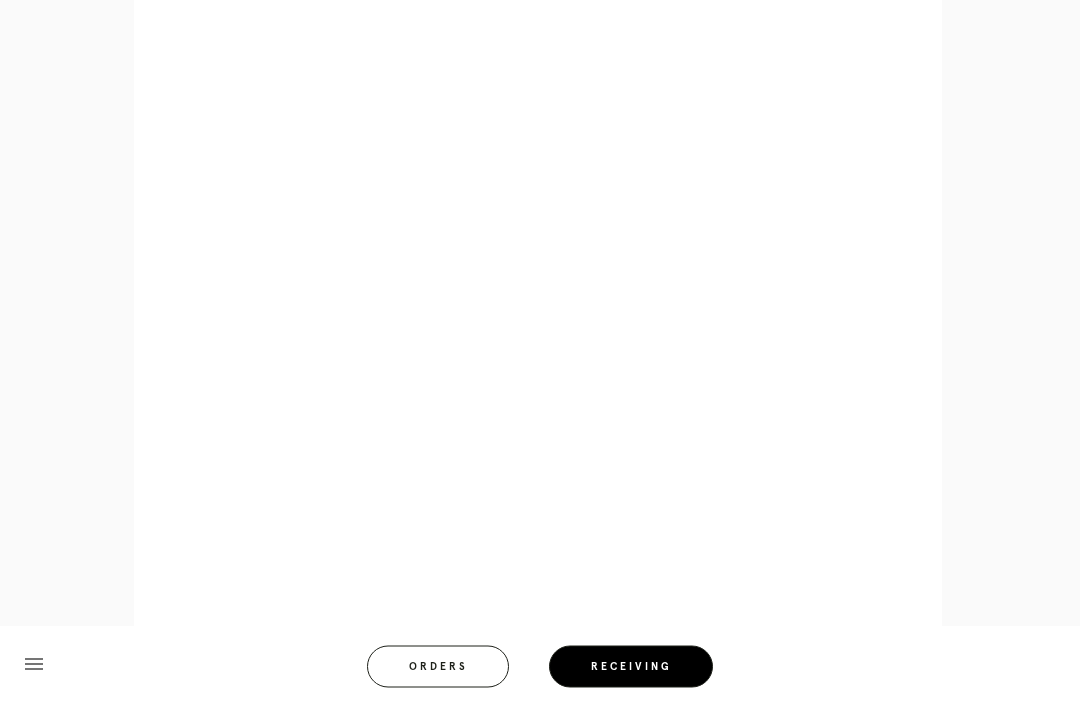 scroll, scrollTop: 928, scrollLeft: 0, axis: vertical 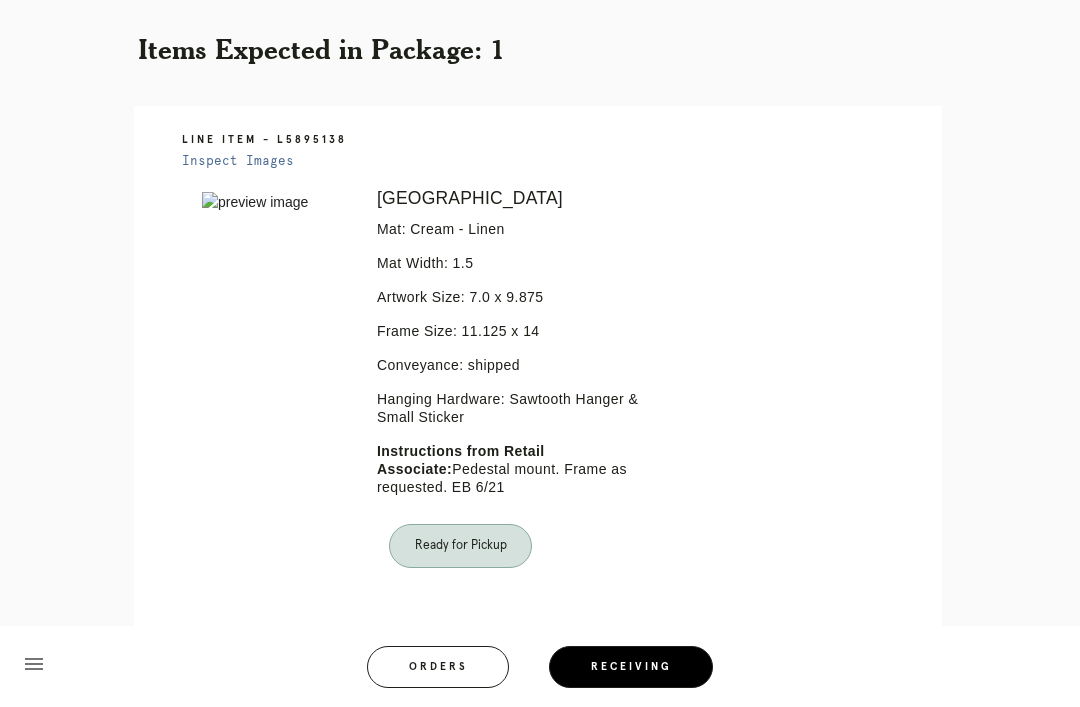 click on "Orders" at bounding box center [438, 667] 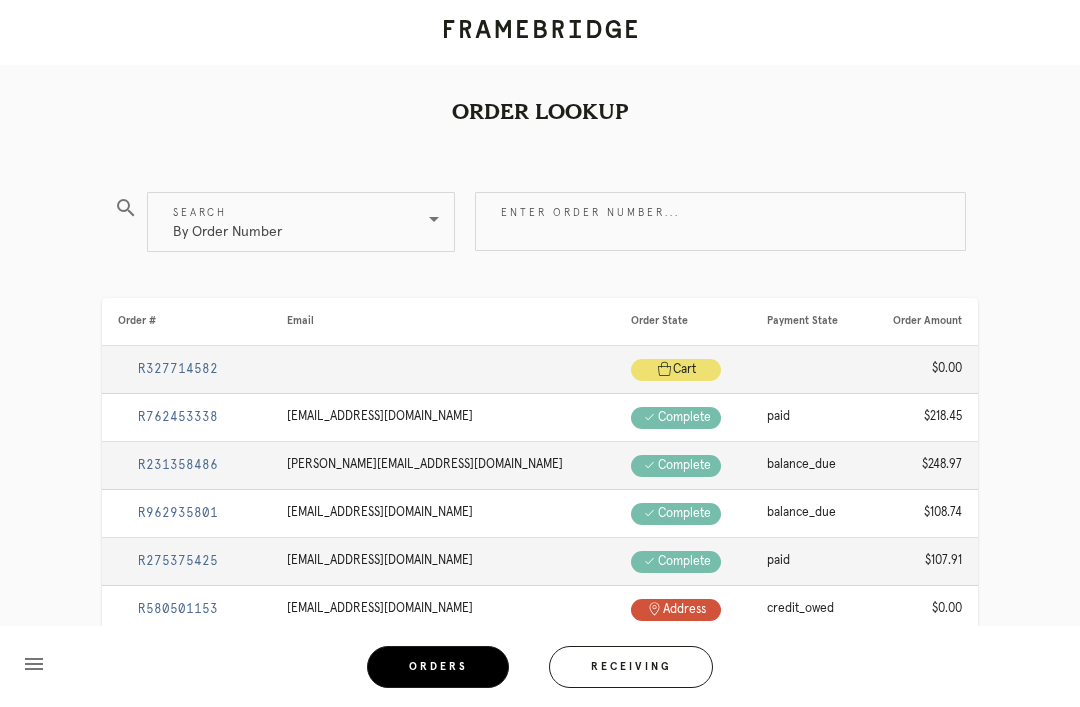 click on "Receiving" at bounding box center [631, 667] 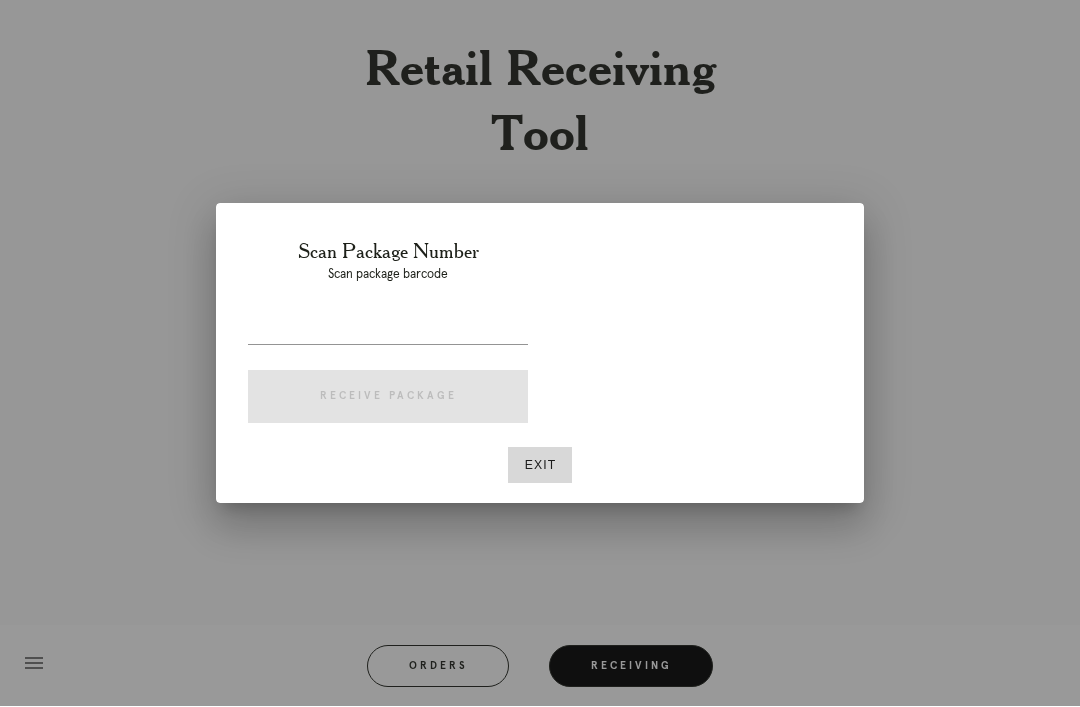 scroll, scrollTop: 64, scrollLeft: 0, axis: vertical 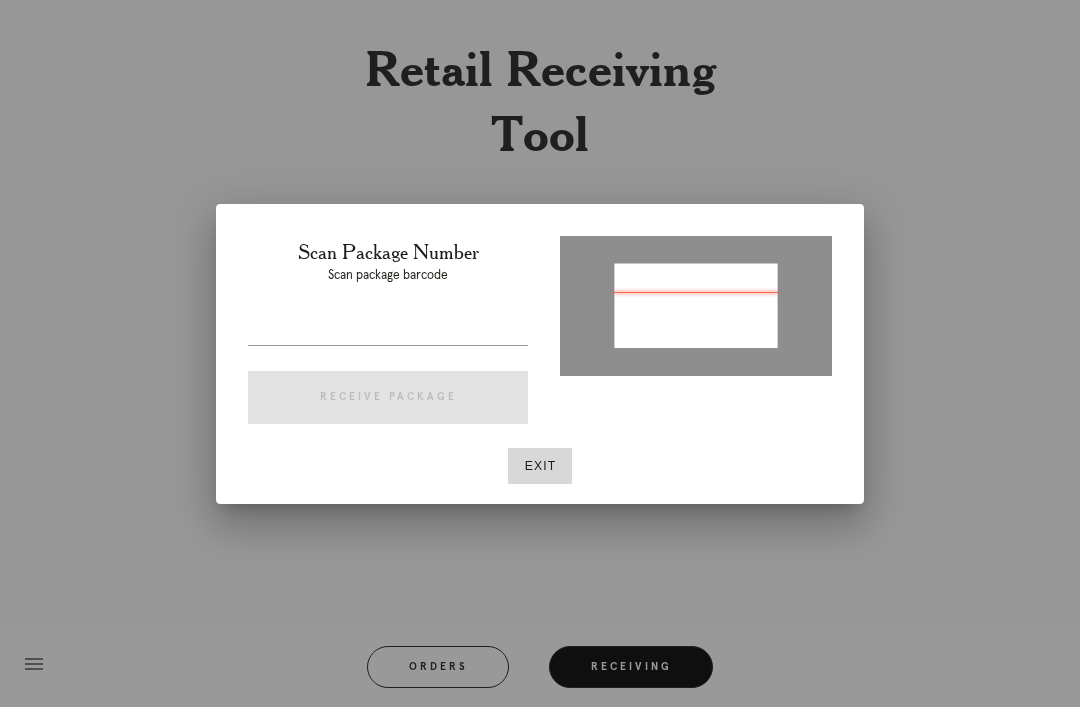 type on "P307470930245093" 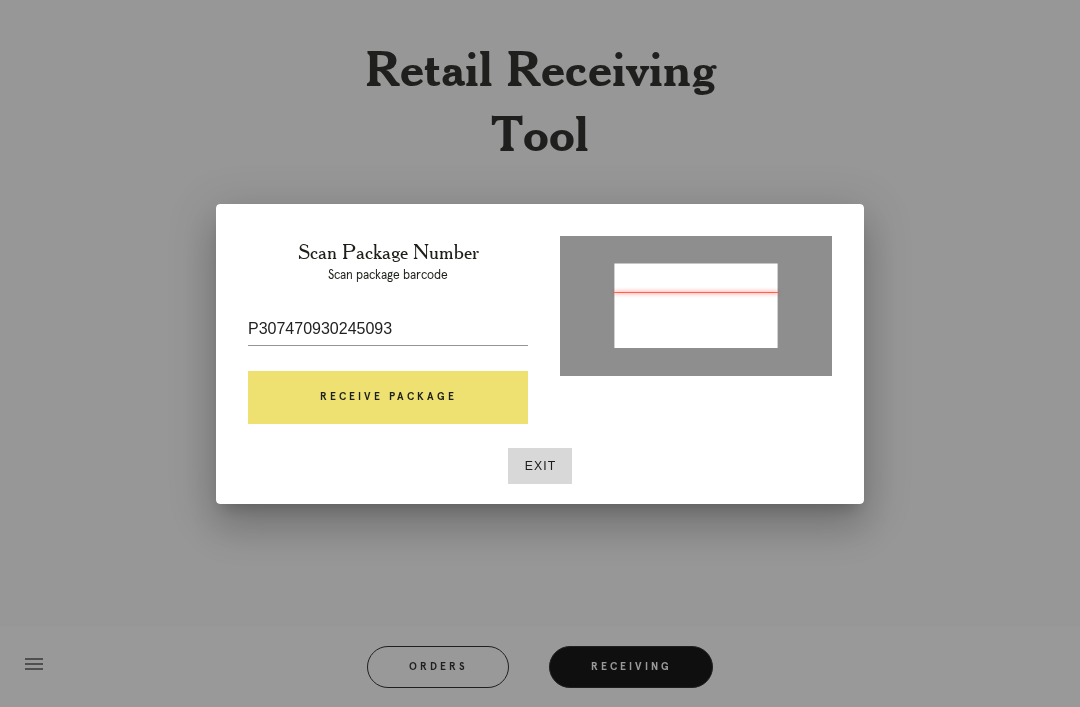 click on "Receive Package" at bounding box center [388, 398] 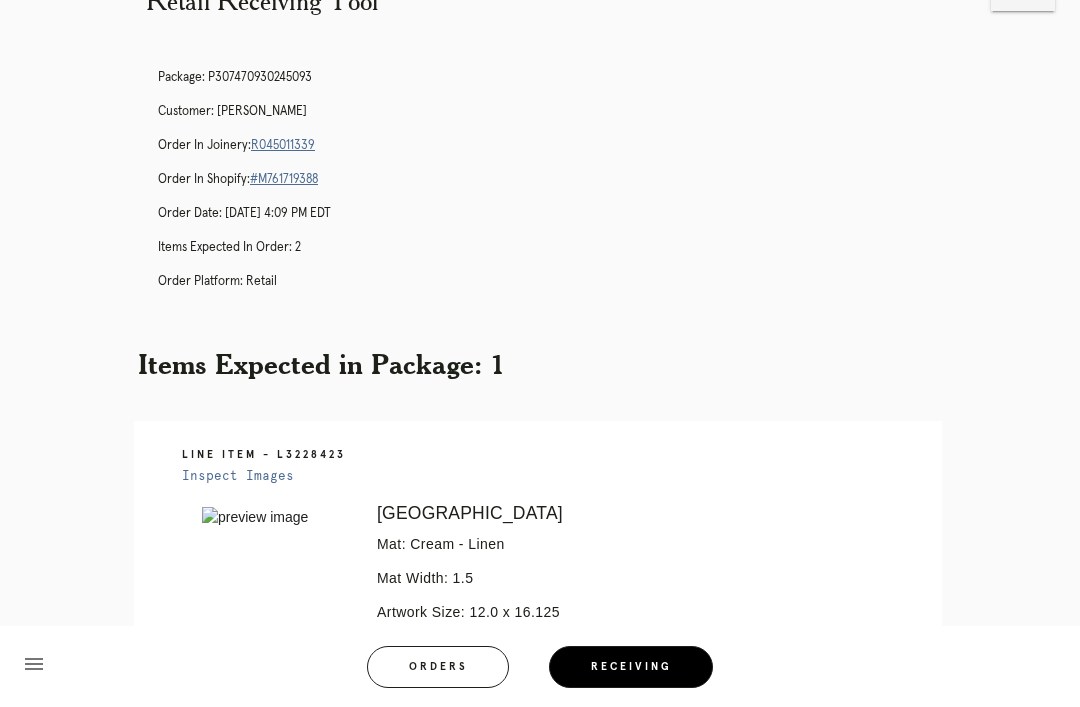 click on "Orders" at bounding box center [438, 667] 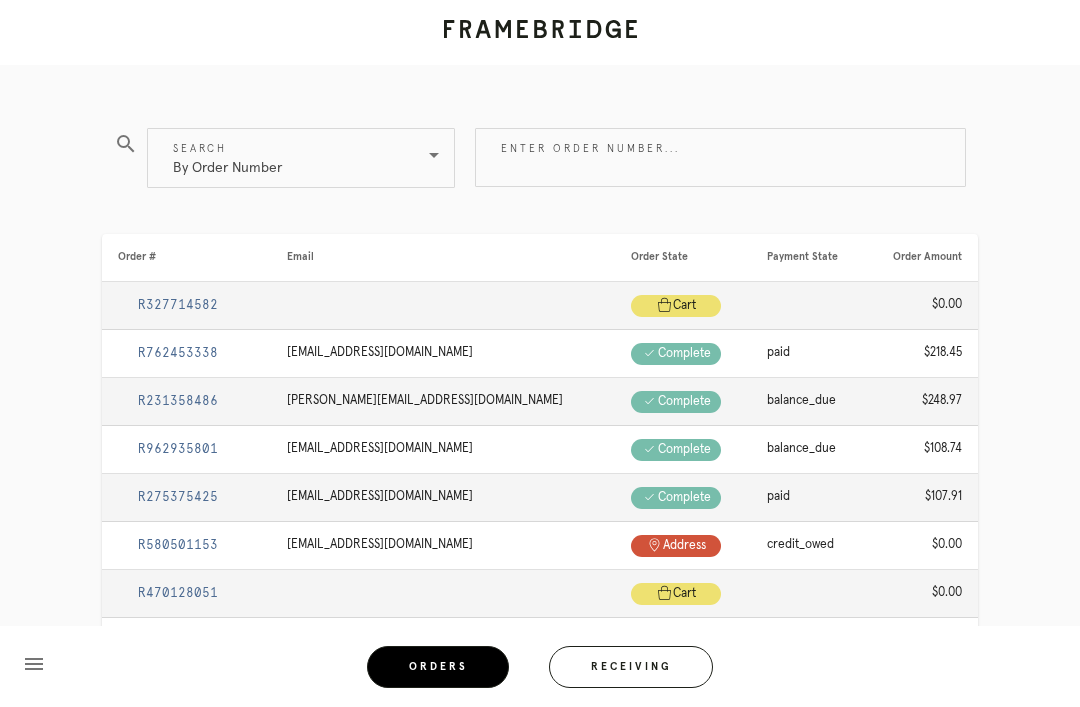click on "Receiving" at bounding box center [631, 667] 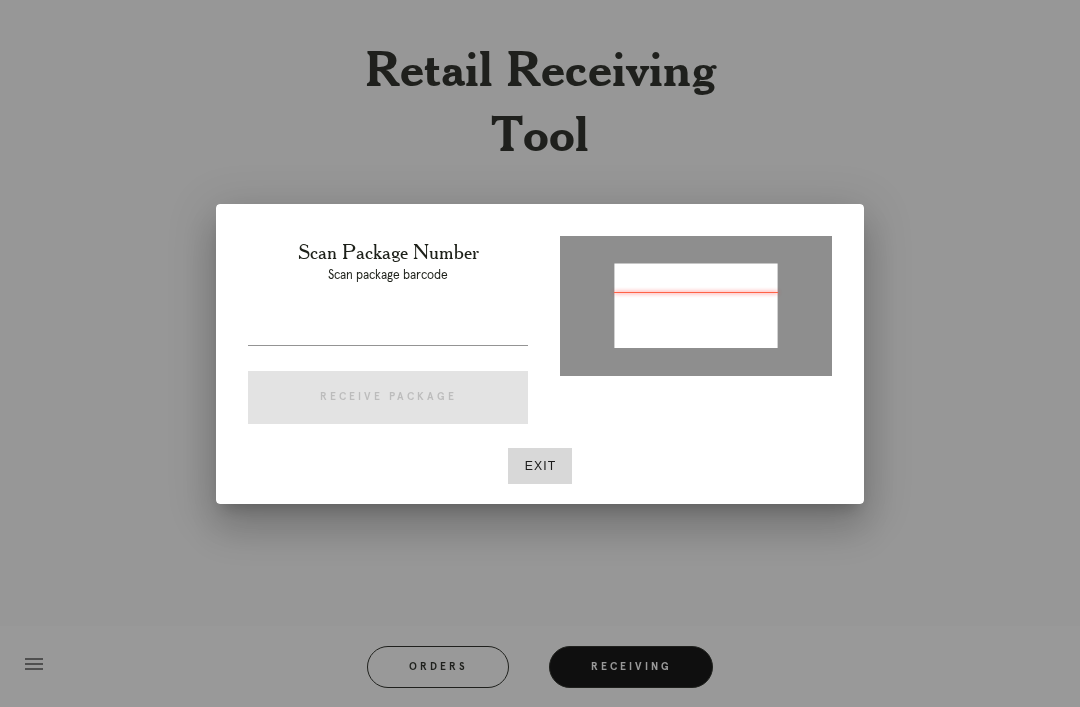 type on "P307470930245093" 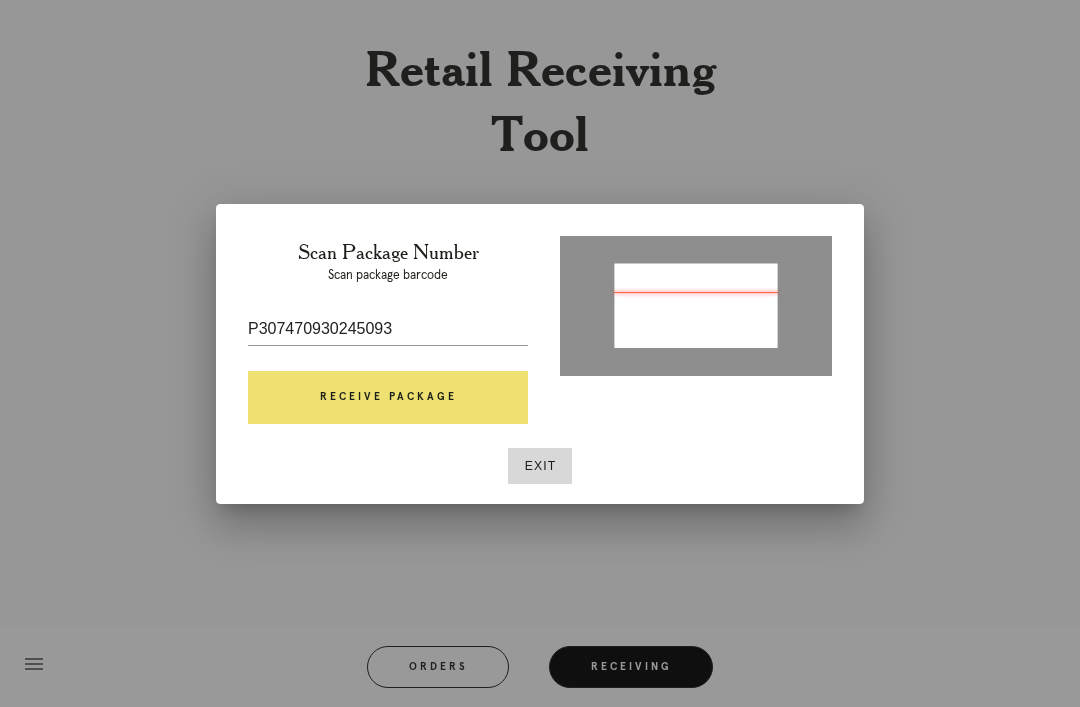 click at bounding box center [696, 307] 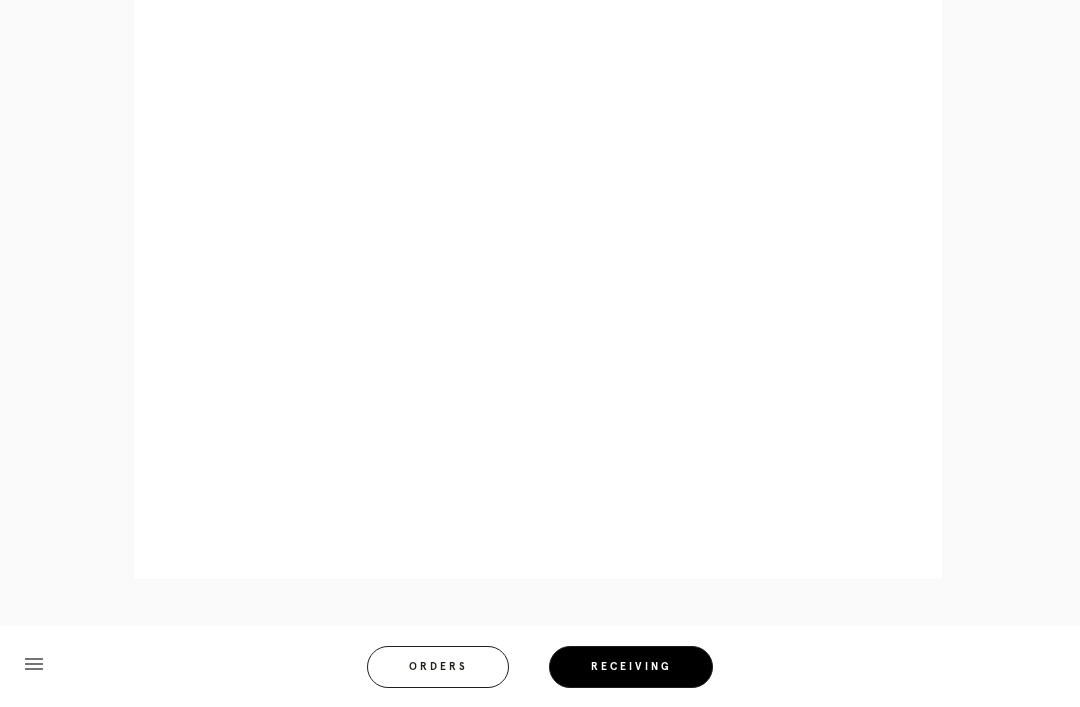scroll, scrollTop: 944, scrollLeft: 0, axis: vertical 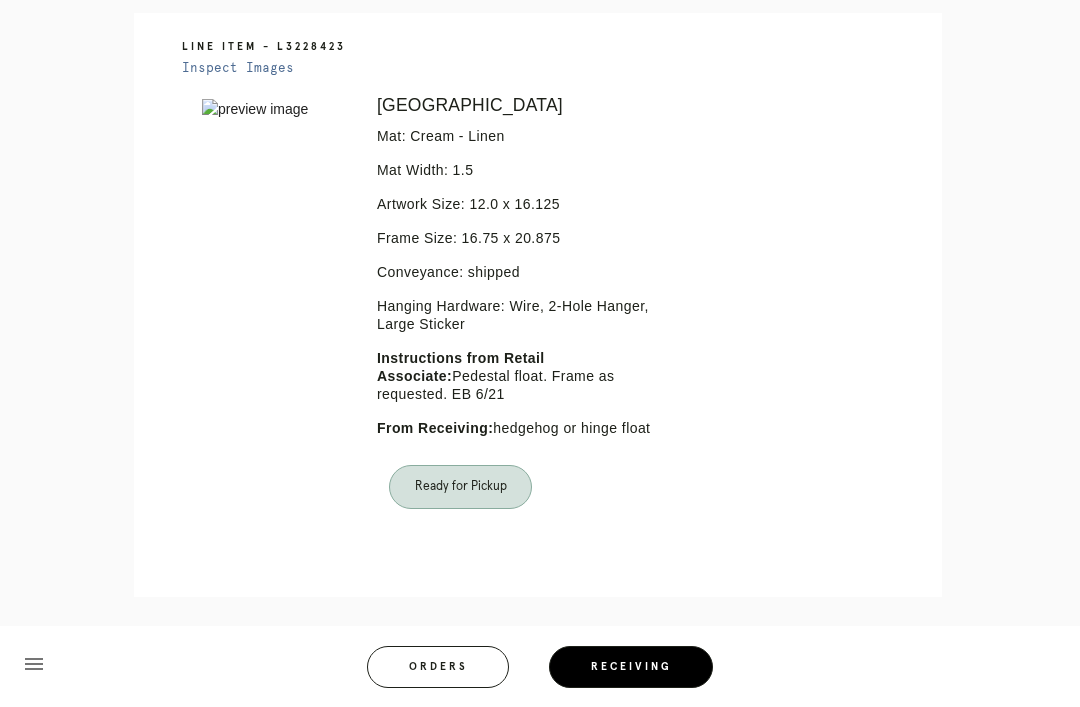 click on "Orders" at bounding box center [438, 667] 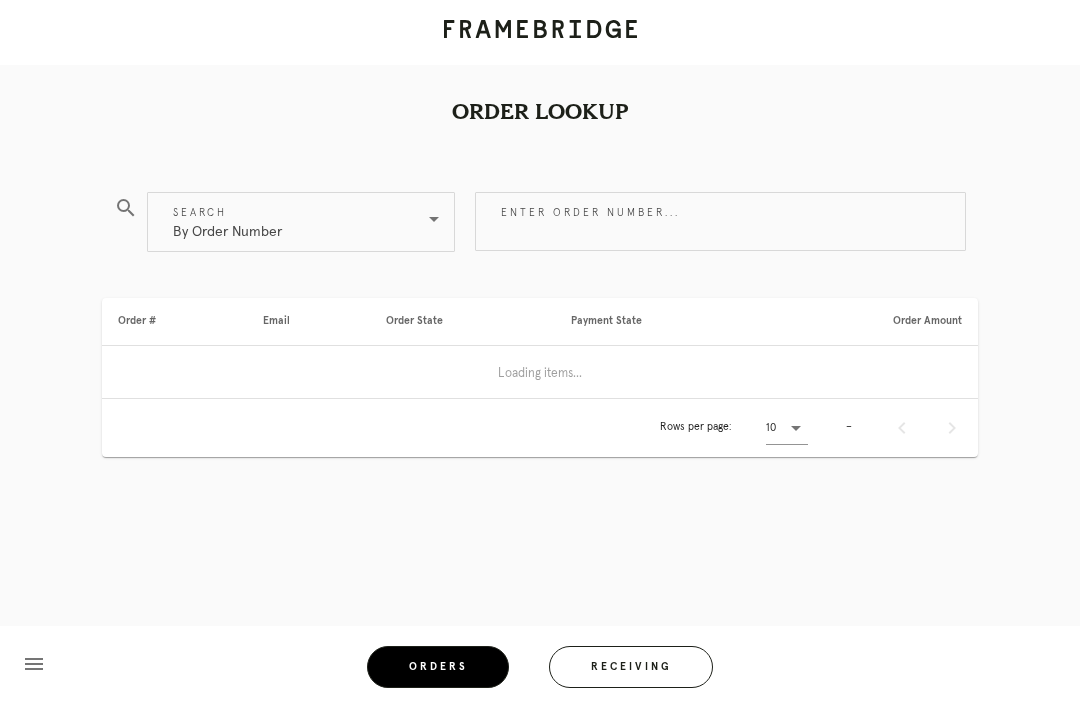 click on "Receiving" at bounding box center [631, 667] 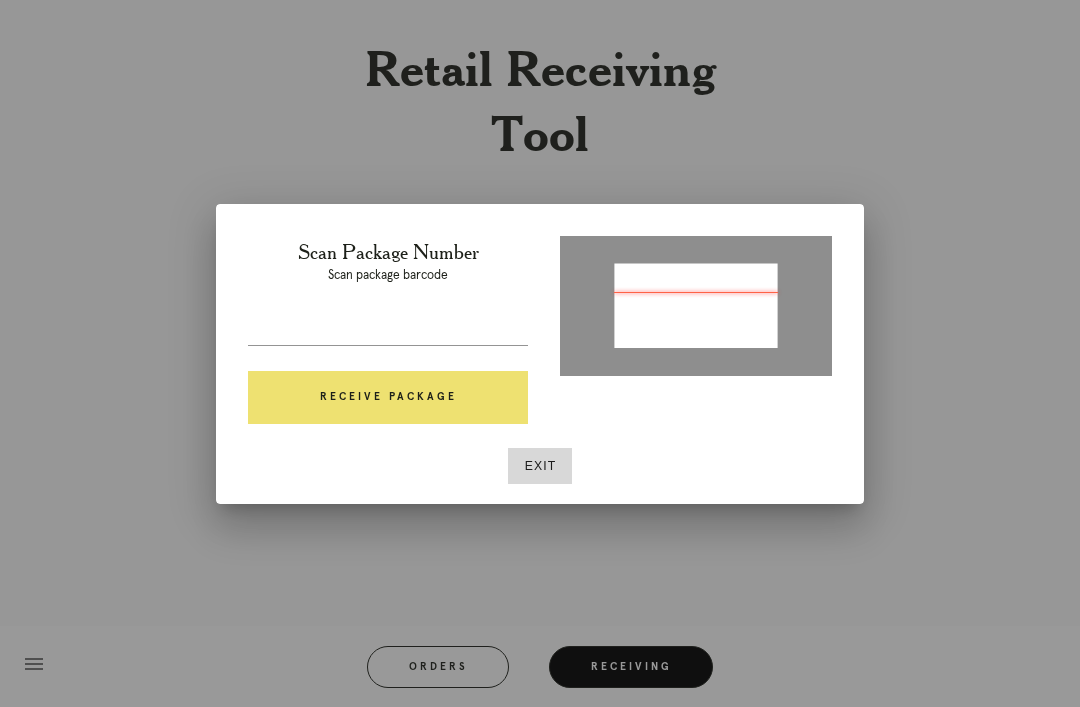 type on "P123685689954612" 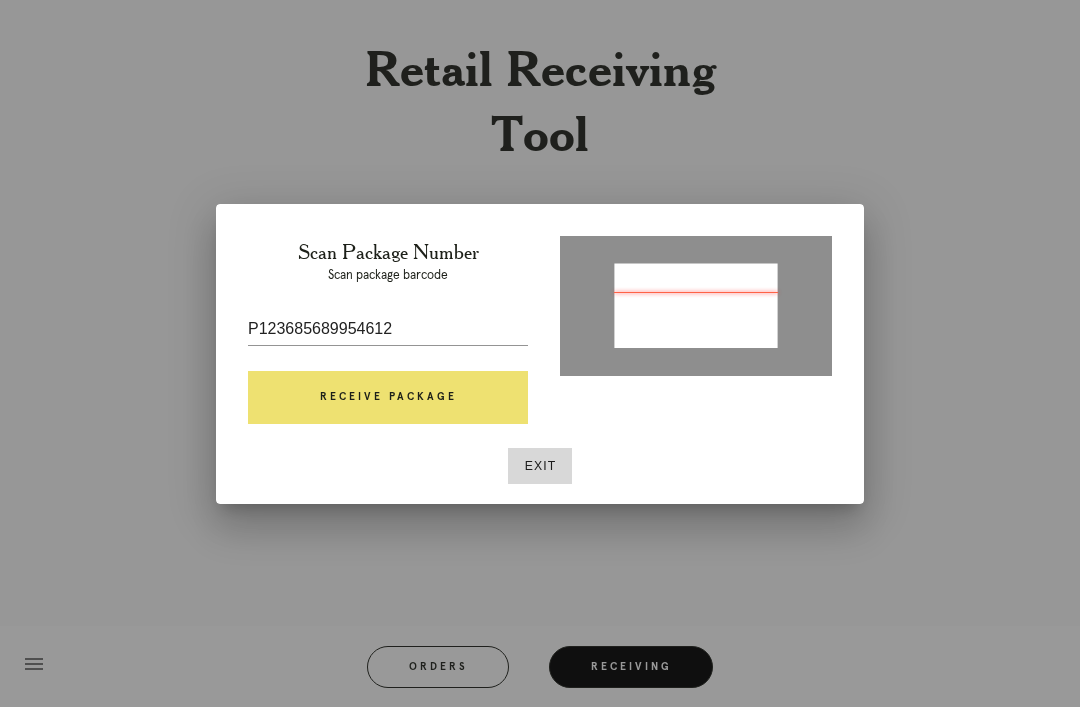 click on "Receive Package" at bounding box center (388, 398) 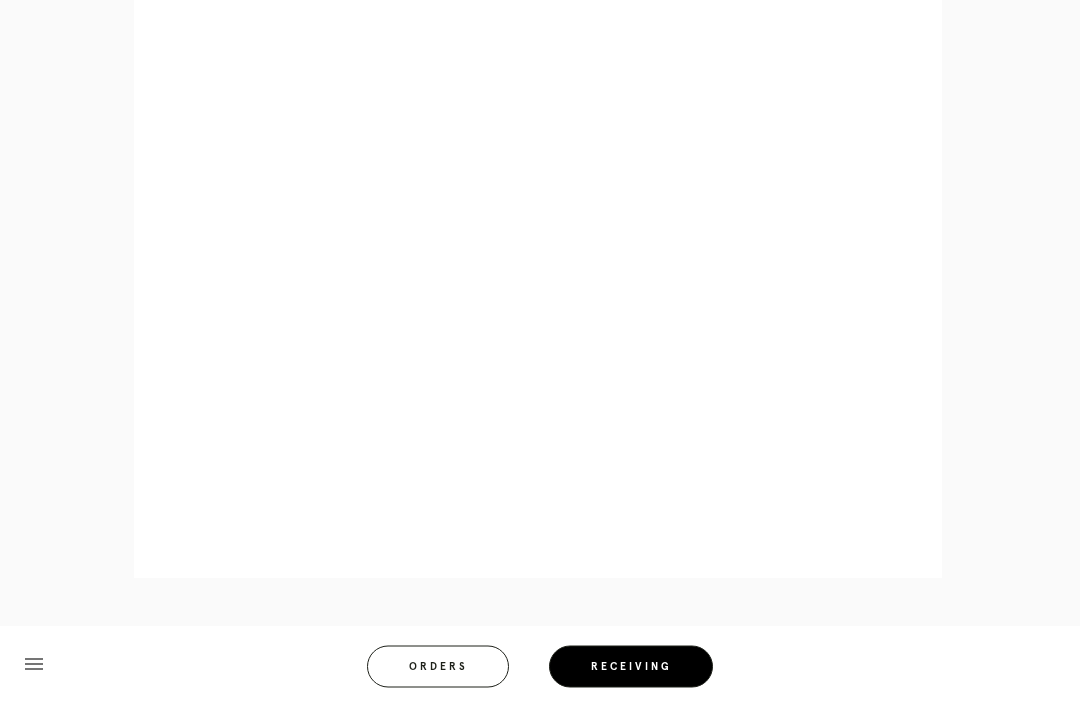 scroll, scrollTop: 962, scrollLeft: 0, axis: vertical 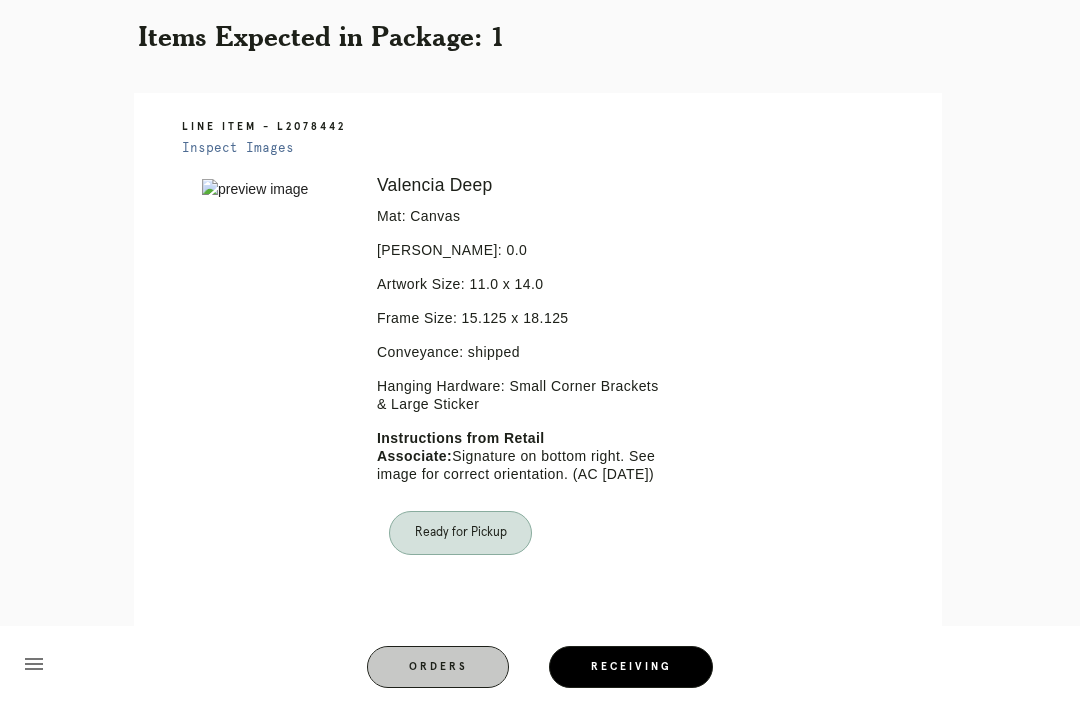 click on "Orders" at bounding box center [438, 667] 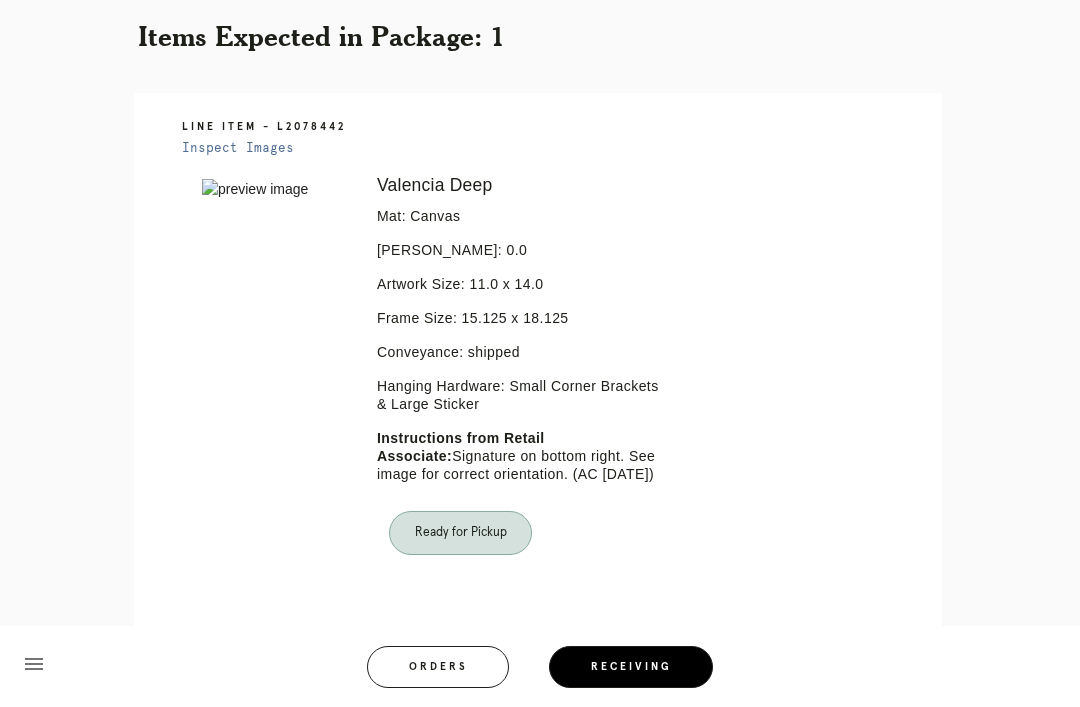 scroll, scrollTop: 0, scrollLeft: 0, axis: both 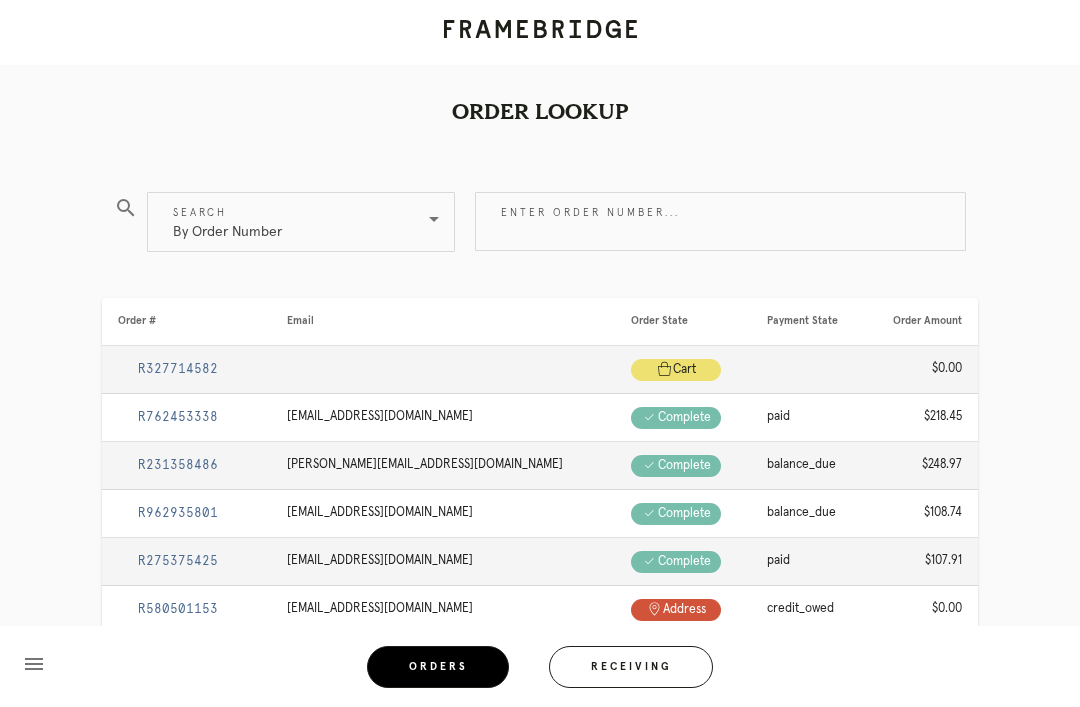 click on "Receiving" at bounding box center (631, 667) 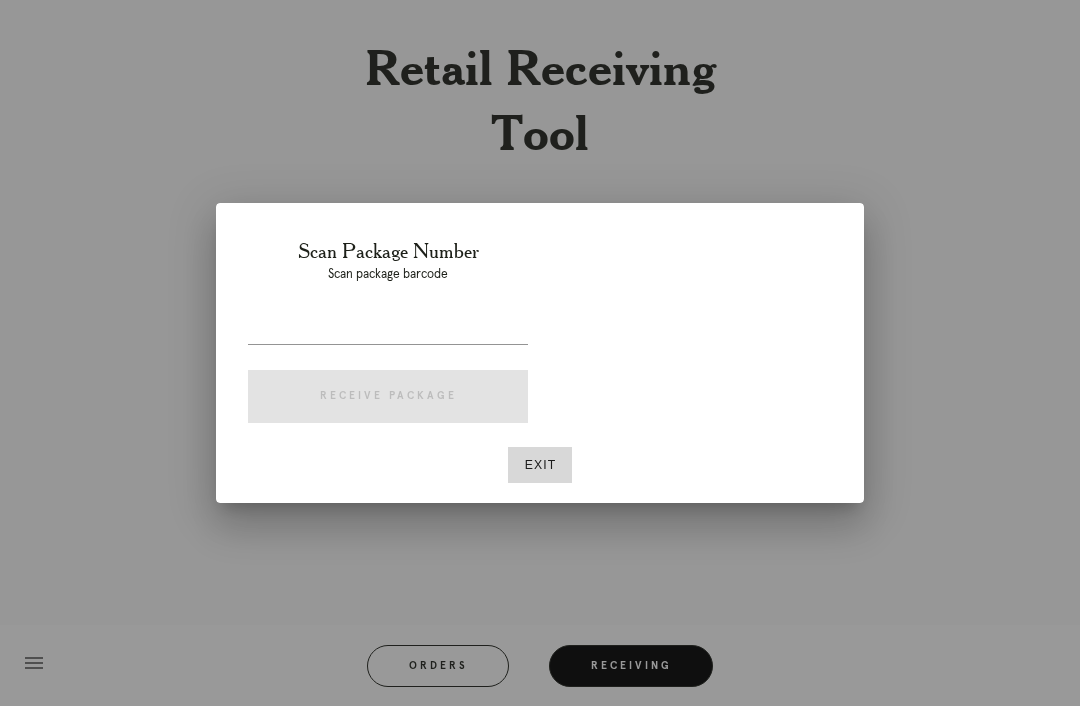 scroll, scrollTop: 64, scrollLeft: 0, axis: vertical 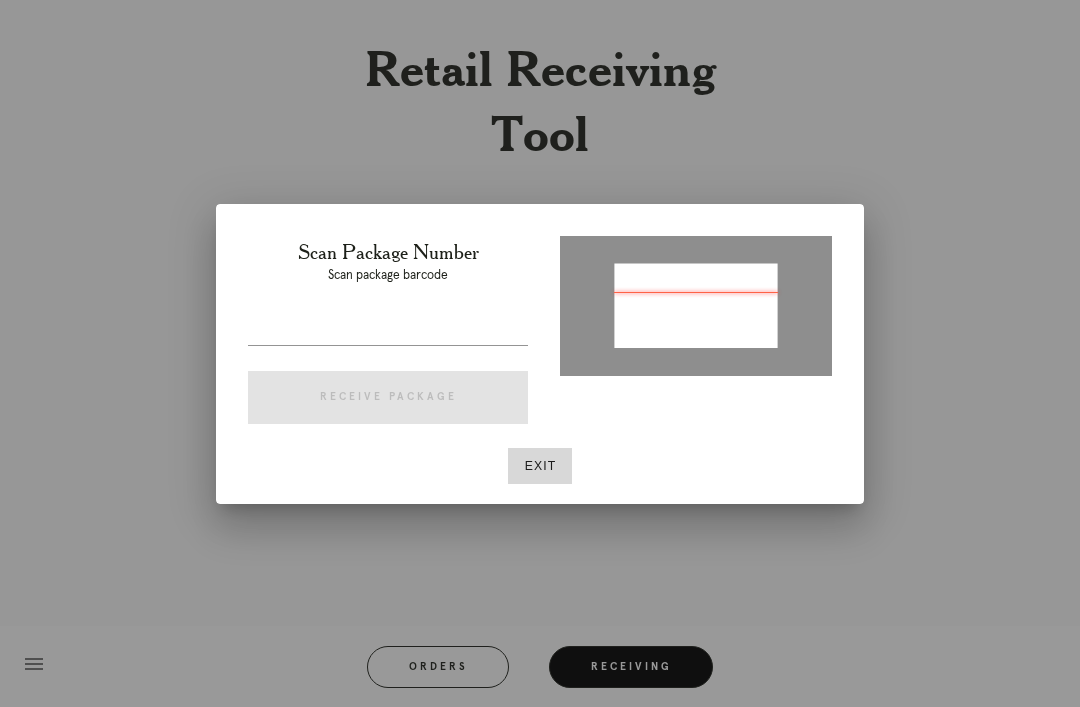 type on "P170829937087730" 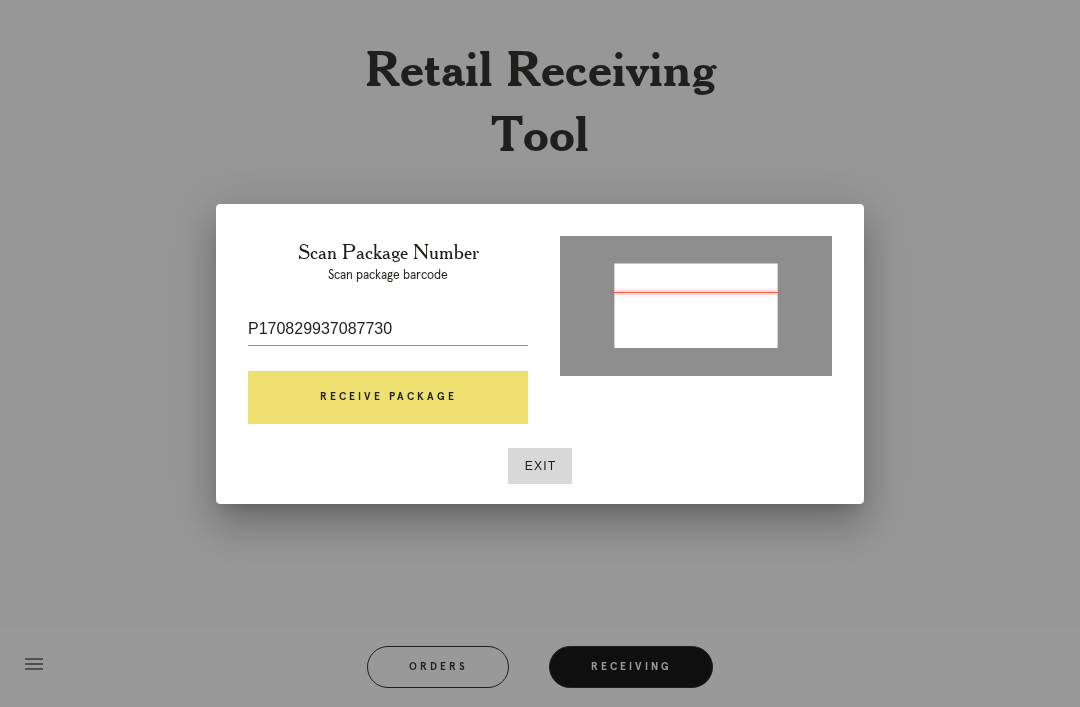 click on "Receive Package" at bounding box center (388, 398) 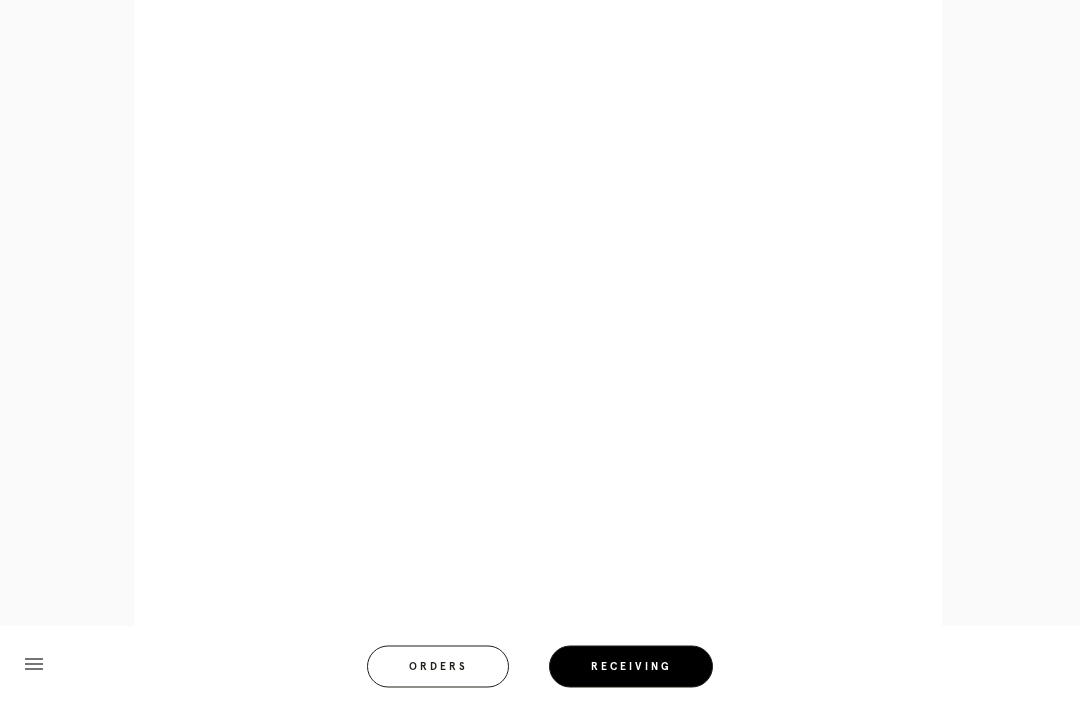 scroll, scrollTop: 1190, scrollLeft: 0, axis: vertical 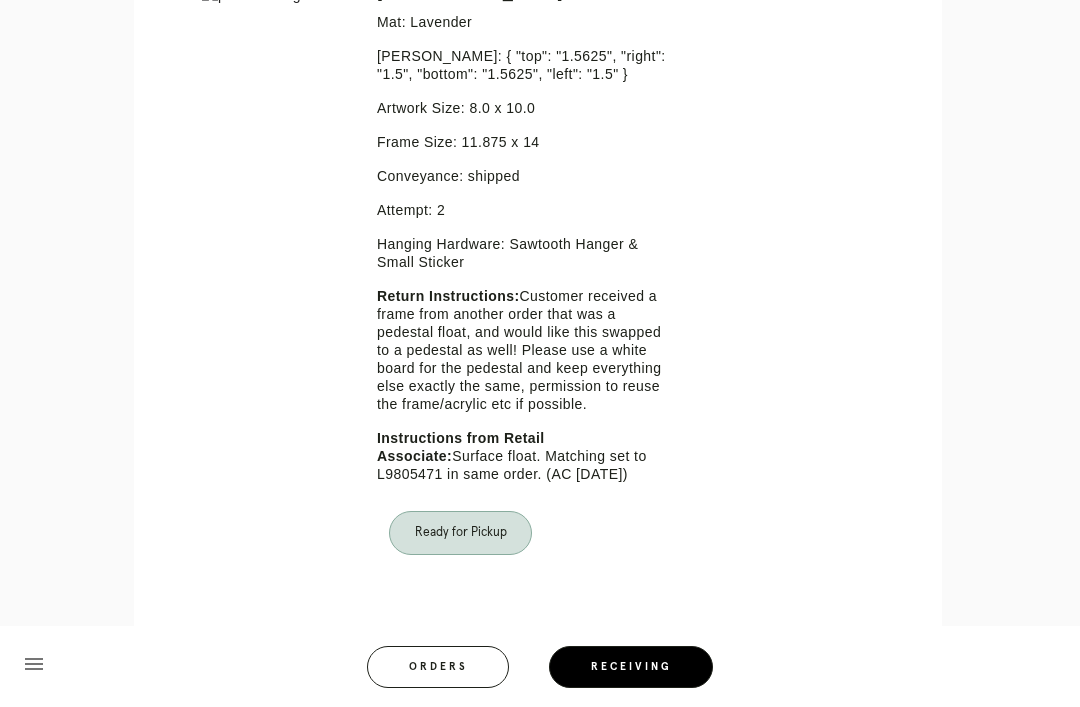 click on "Orders" at bounding box center (438, 667) 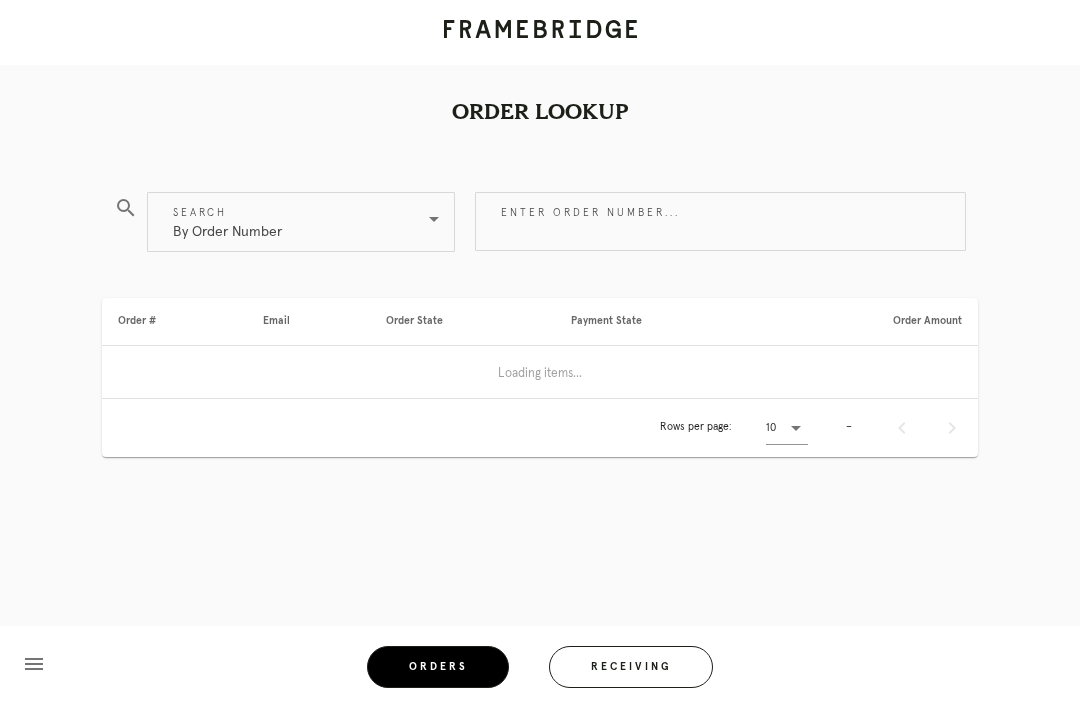scroll, scrollTop: 0, scrollLeft: 0, axis: both 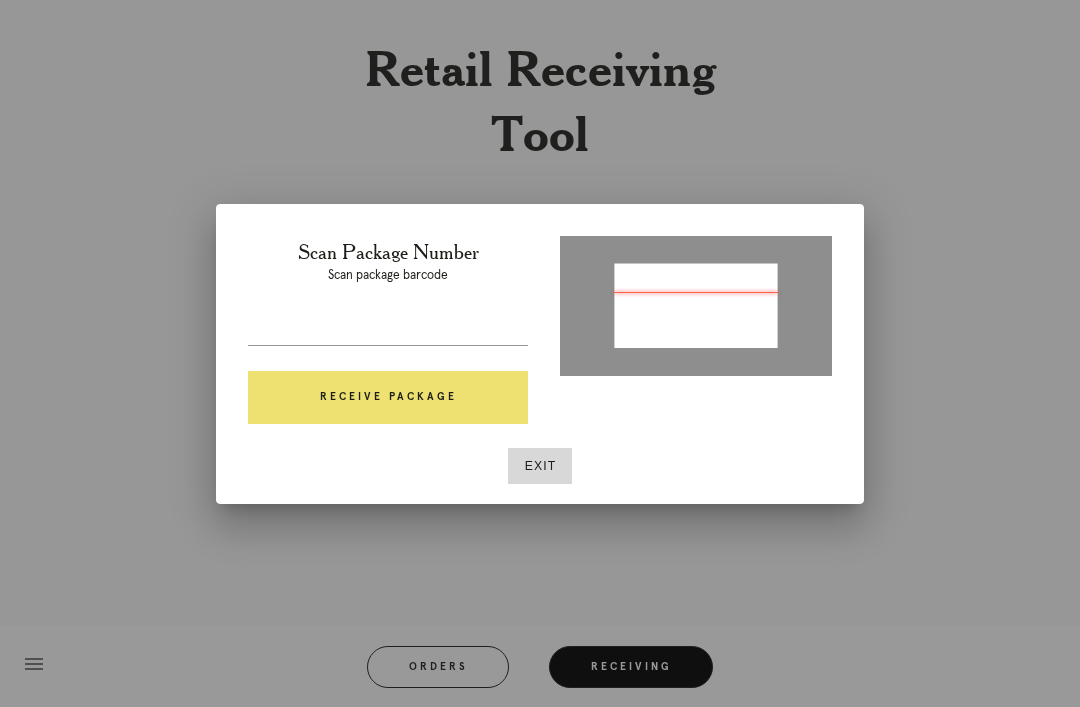 type on "36506189638461" 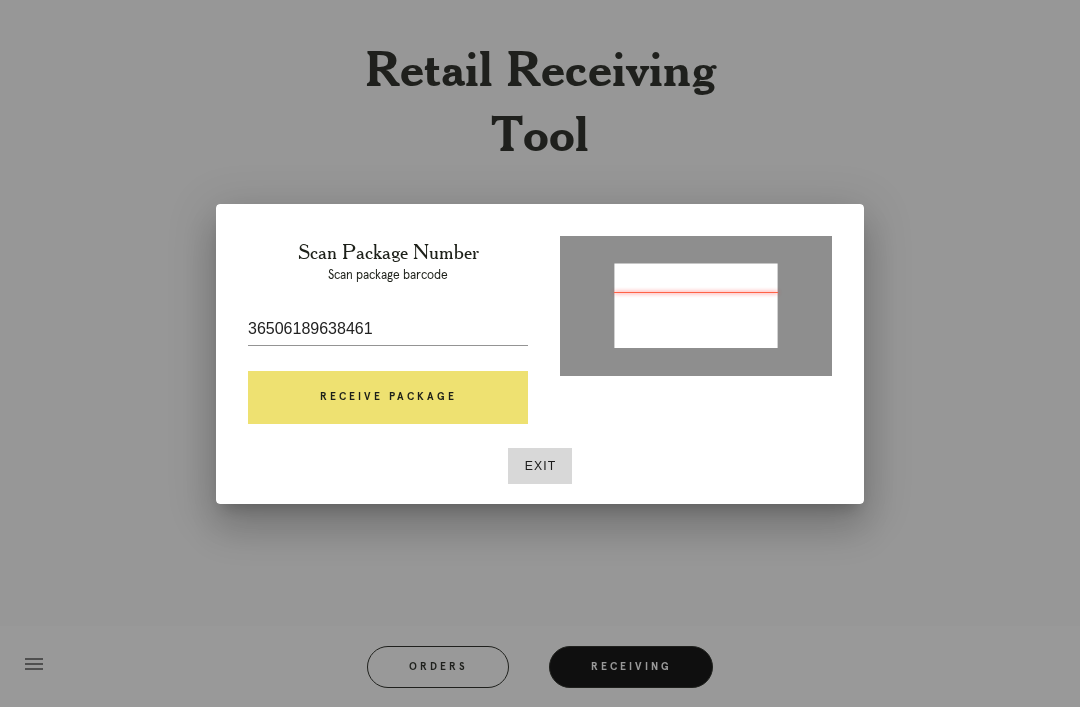 click on "Receive Package" at bounding box center (388, 398) 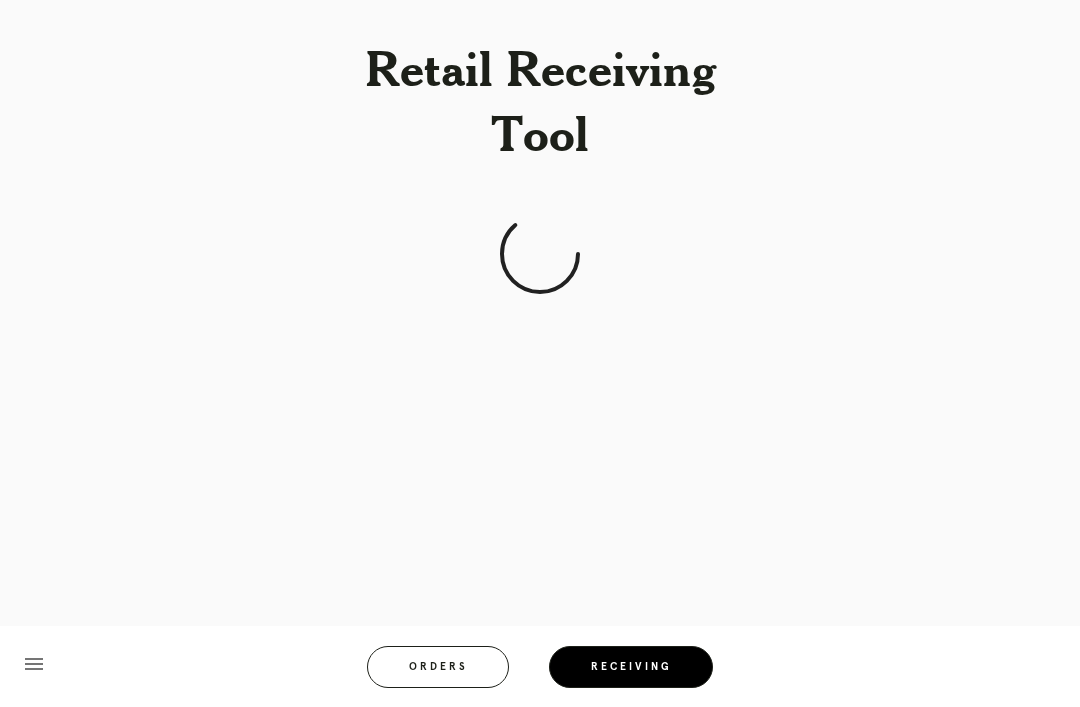 click on "Orders" at bounding box center (438, 667) 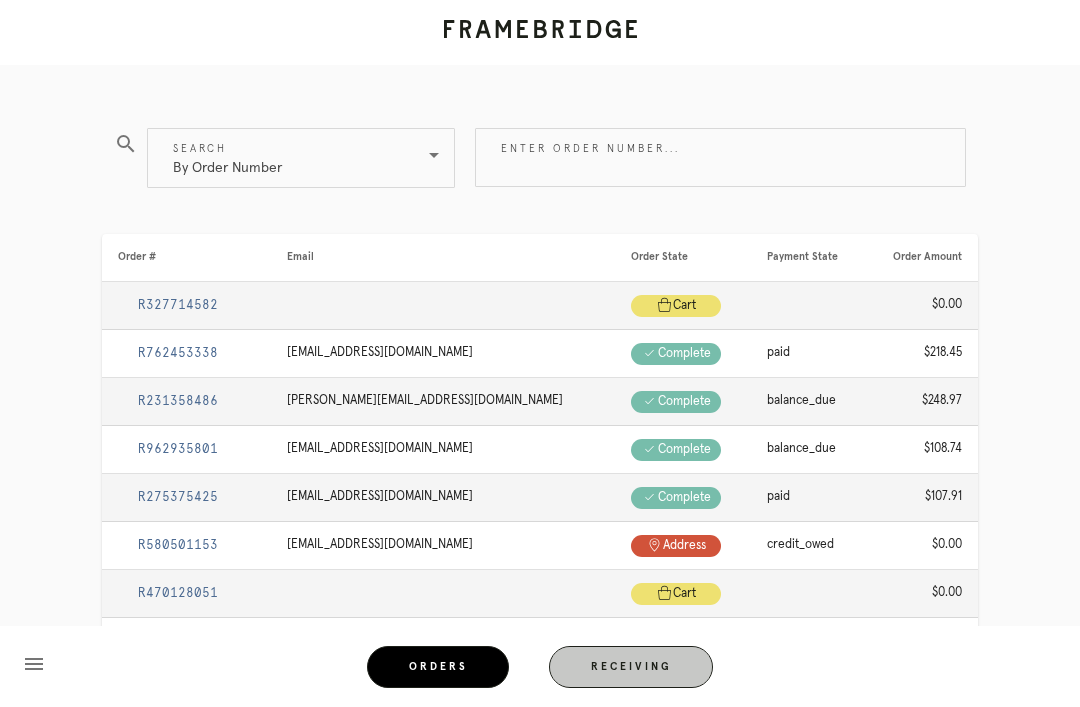click on "Receiving" at bounding box center (631, 667) 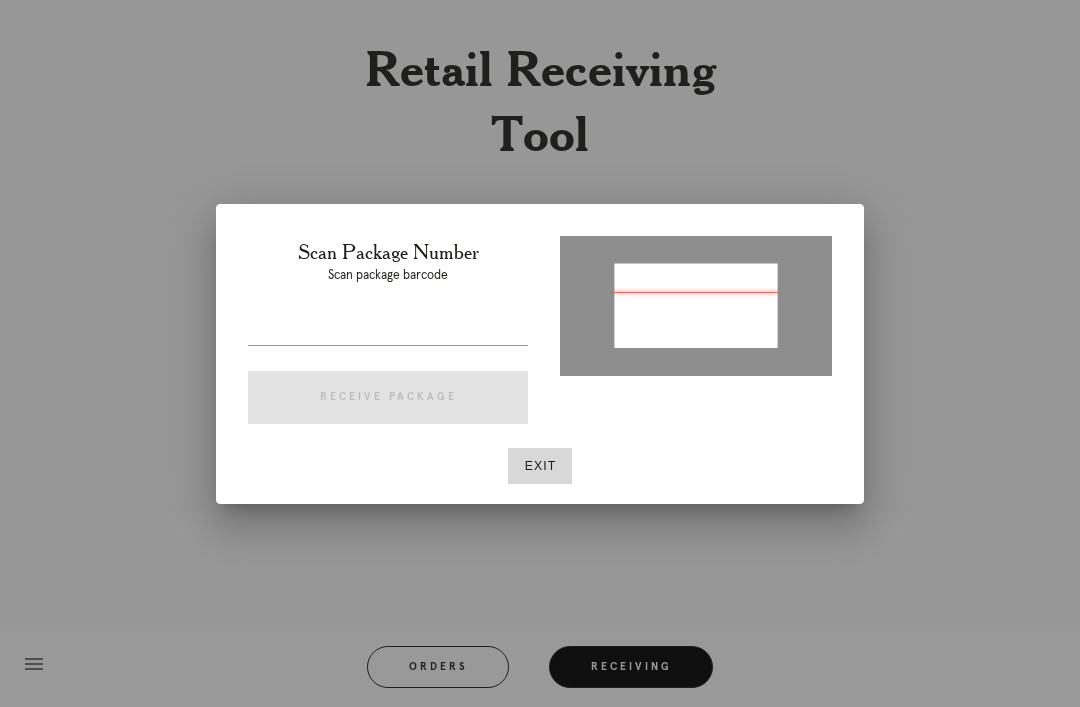 type on "P688518914642369" 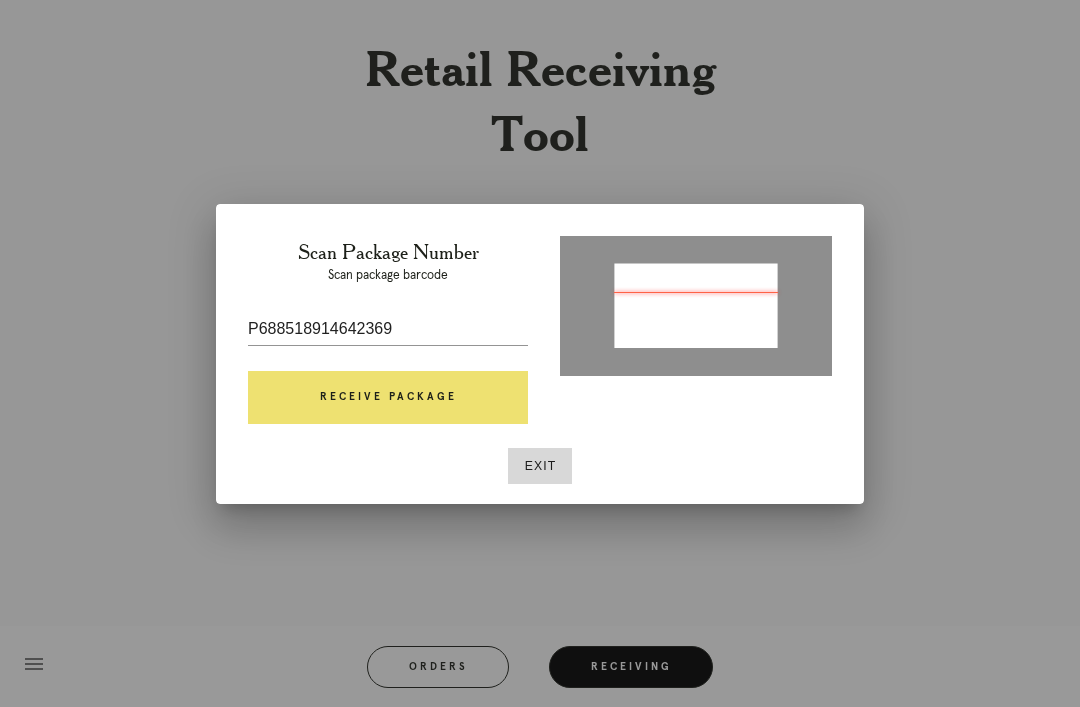 click on "Receive Package" at bounding box center [388, 398] 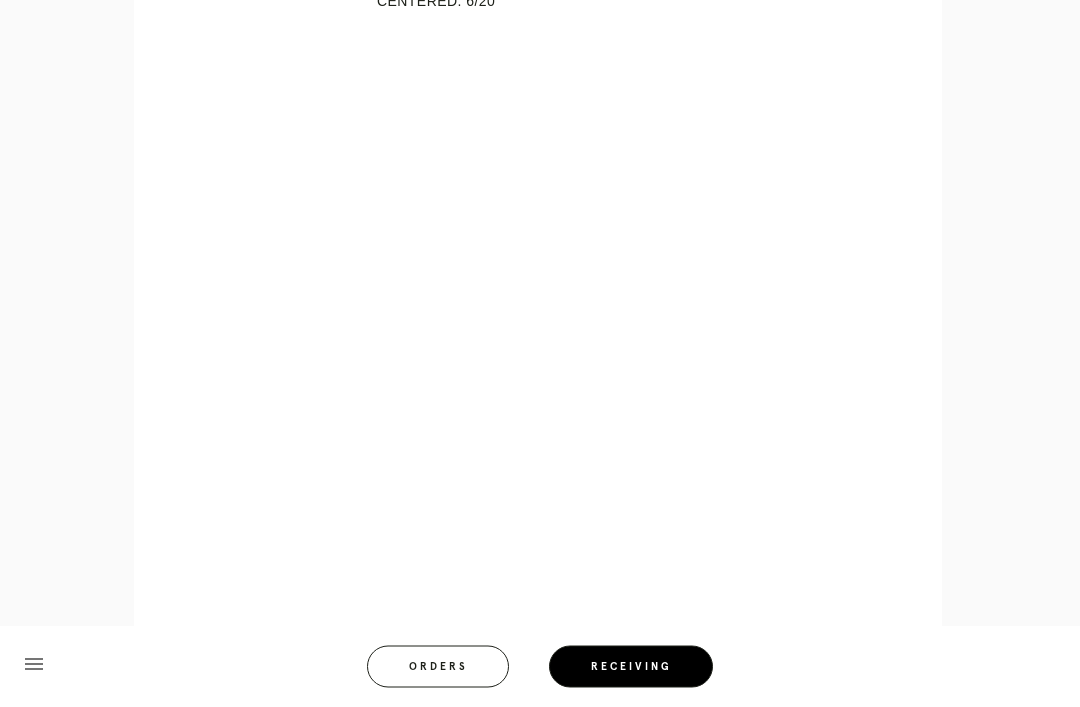 scroll, scrollTop: 1106, scrollLeft: 0, axis: vertical 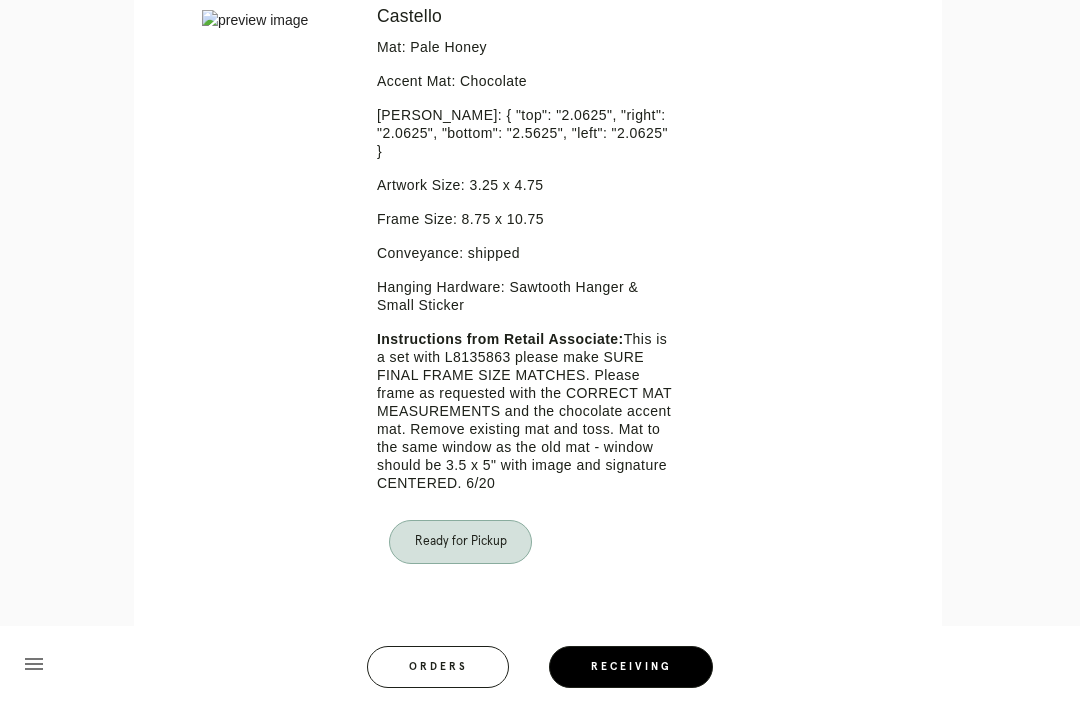 click on "Orders" at bounding box center [438, 667] 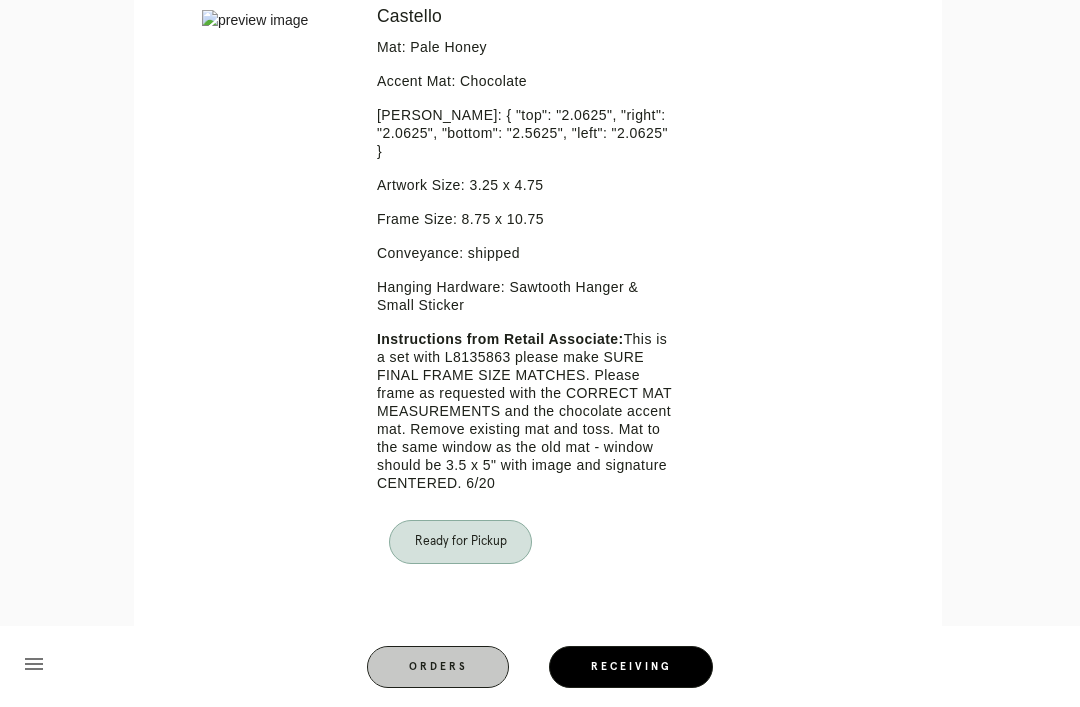 scroll, scrollTop: 0, scrollLeft: 0, axis: both 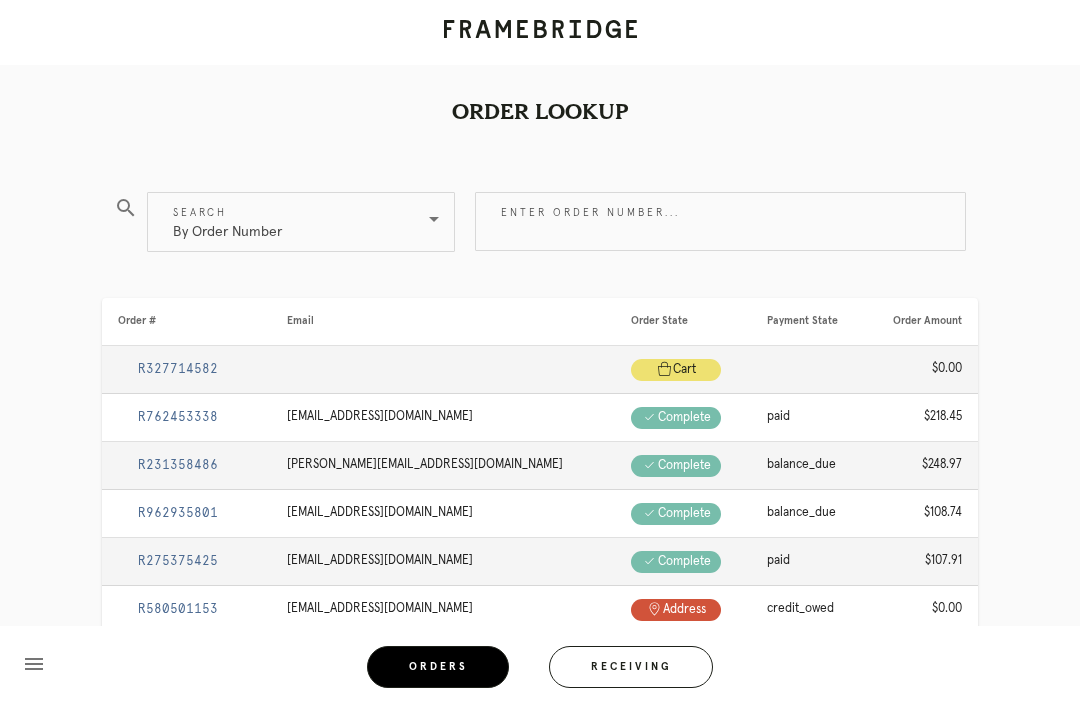 click on "Receiving" at bounding box center (631, 667) 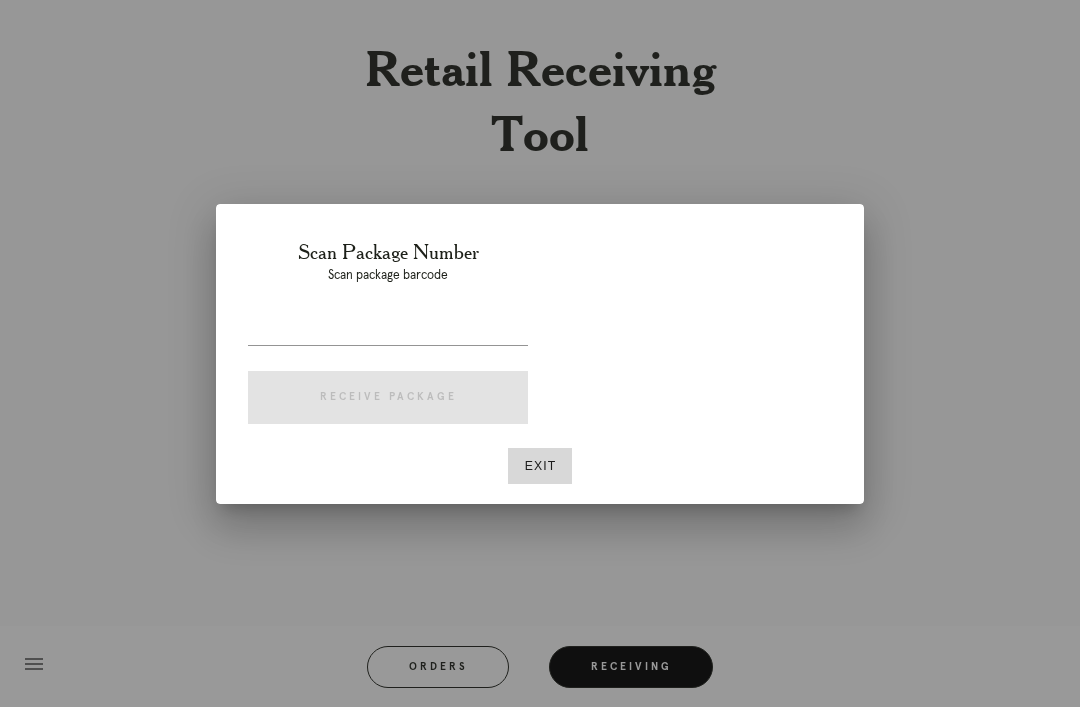 scroll, scrollTop: 64, scrollLeft: 0, axis: vertical 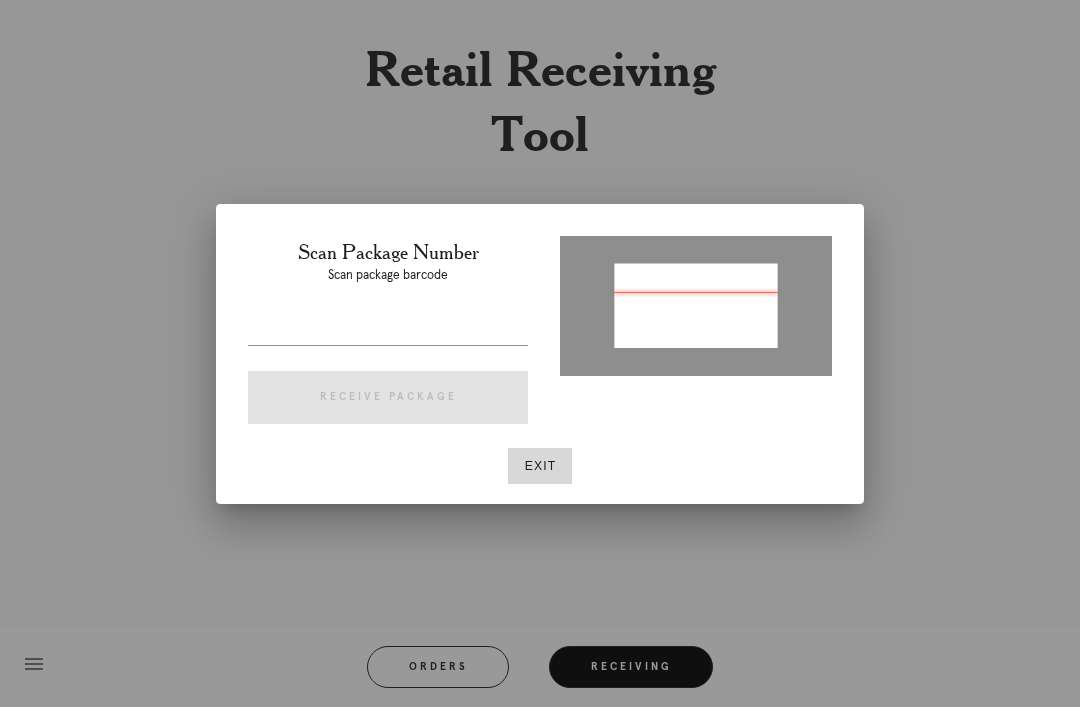 type on "P641005506957283" 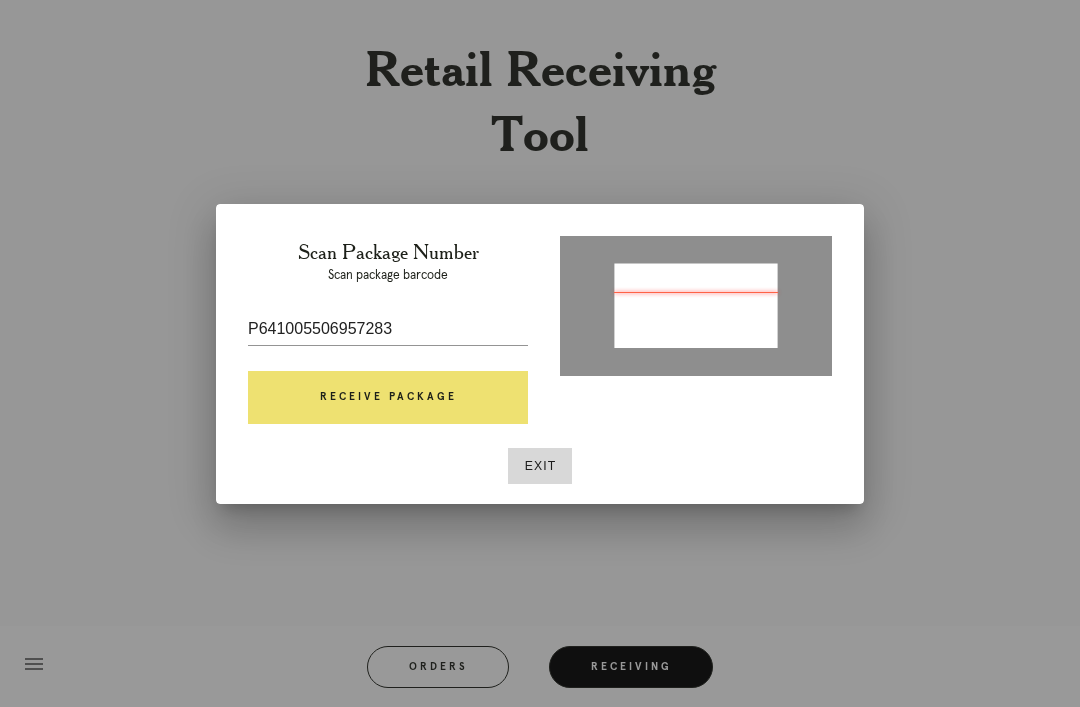 click on "Receive Package" at bounding box center [388, 398] 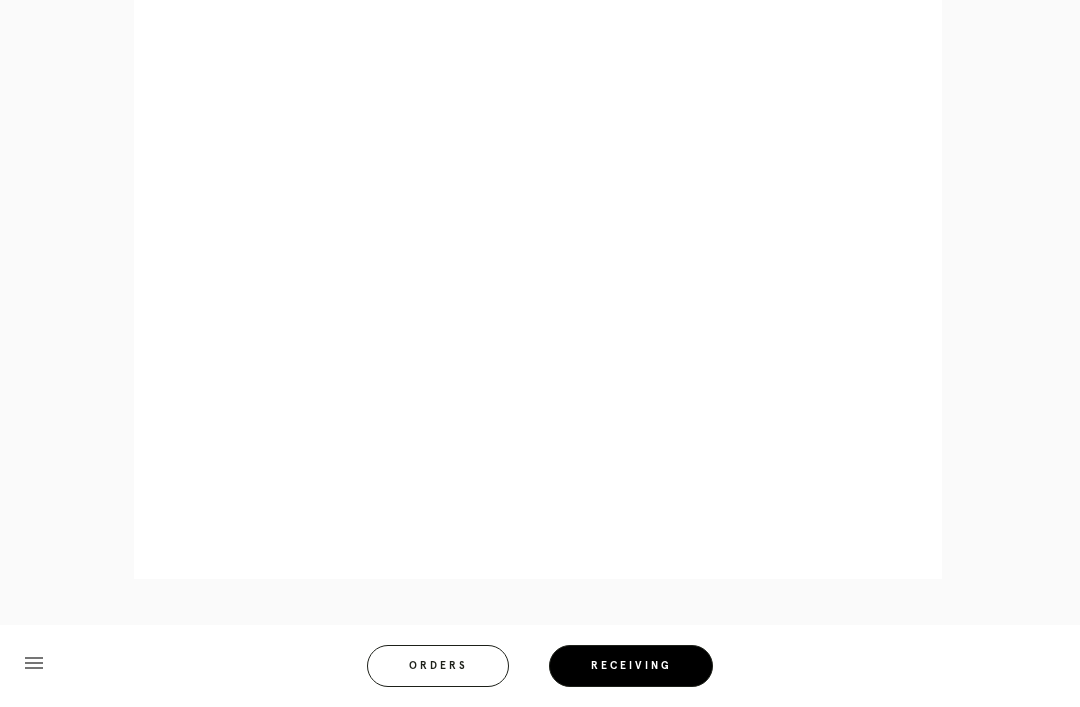 scroll, scrollTop: 1028, scrollLeft: 0, axis: vertical 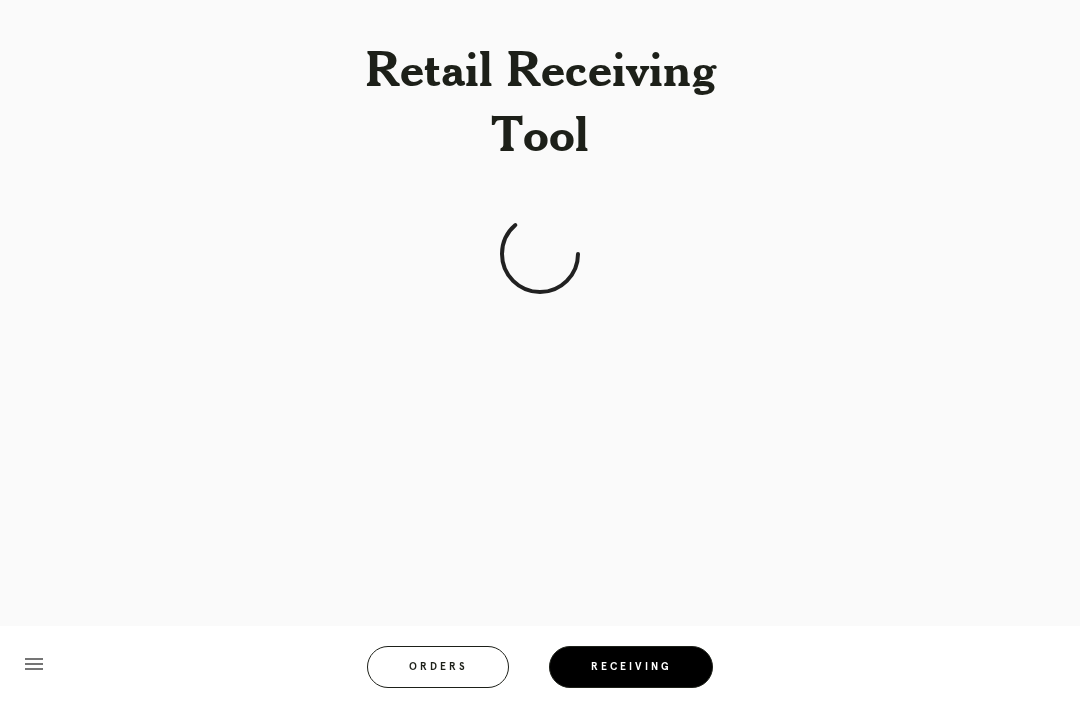 click on "Retail Receiving Tool
menu
Orders
Receiving
Logged in as:   [PERSON_NAME][EMAIL_ADDRESS][PERSON_NAME][DOMAIN_NAME]   Boston Seaport
Logout" at bounding box center (540, 353) 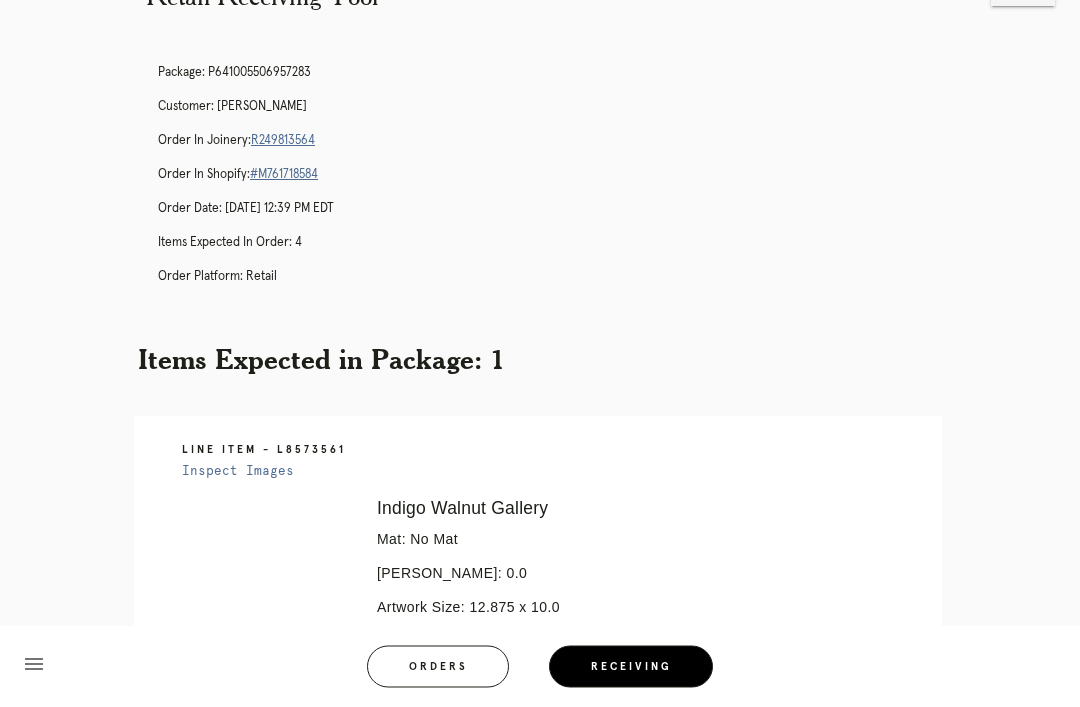 scroll, scrollTop: 98, scrollLeft: 0, axis: vertical 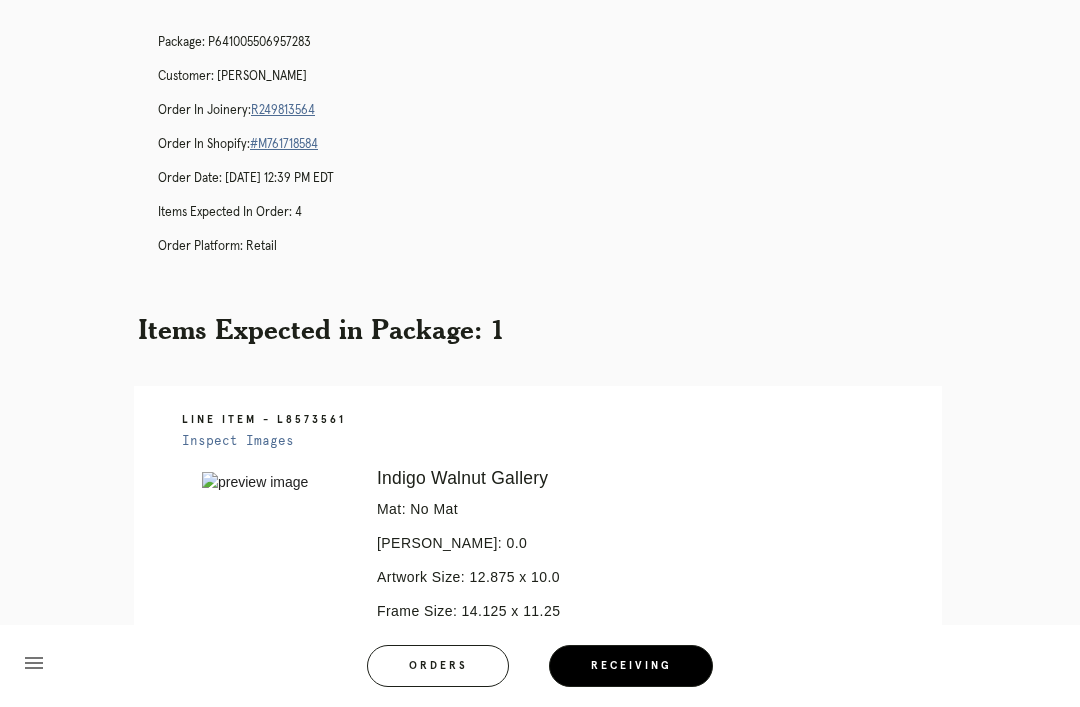 click on "R249813564" at bounding box center (283, 111) 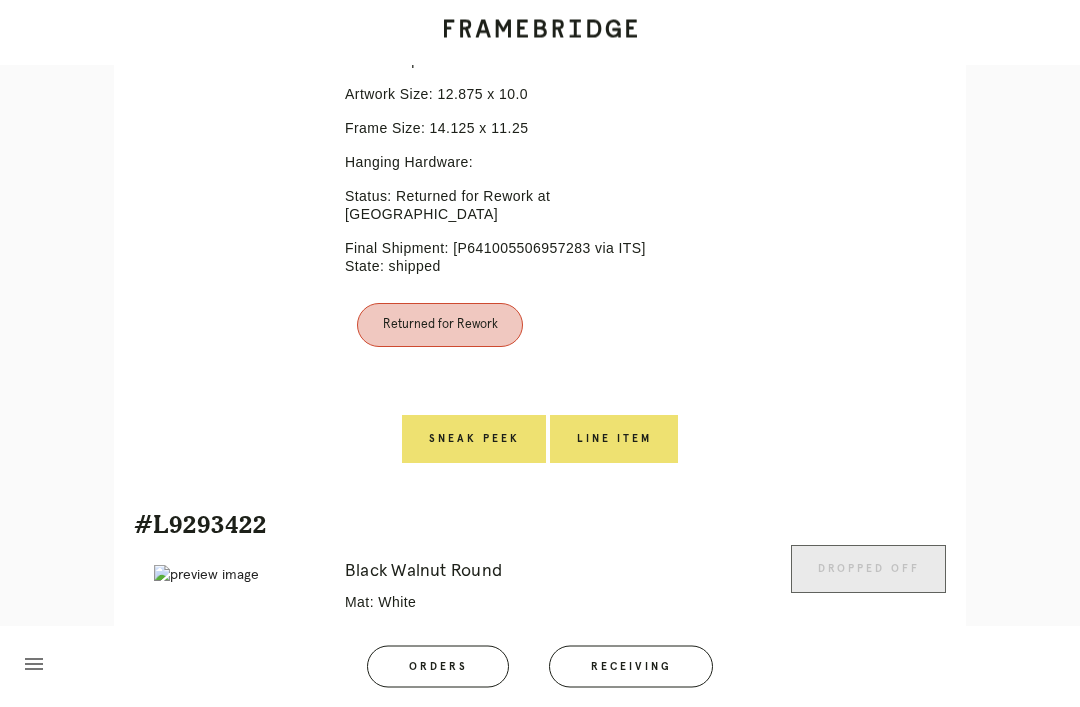 scroll, scrollTop: 1117, scrollLeft: 0, axis: vertical 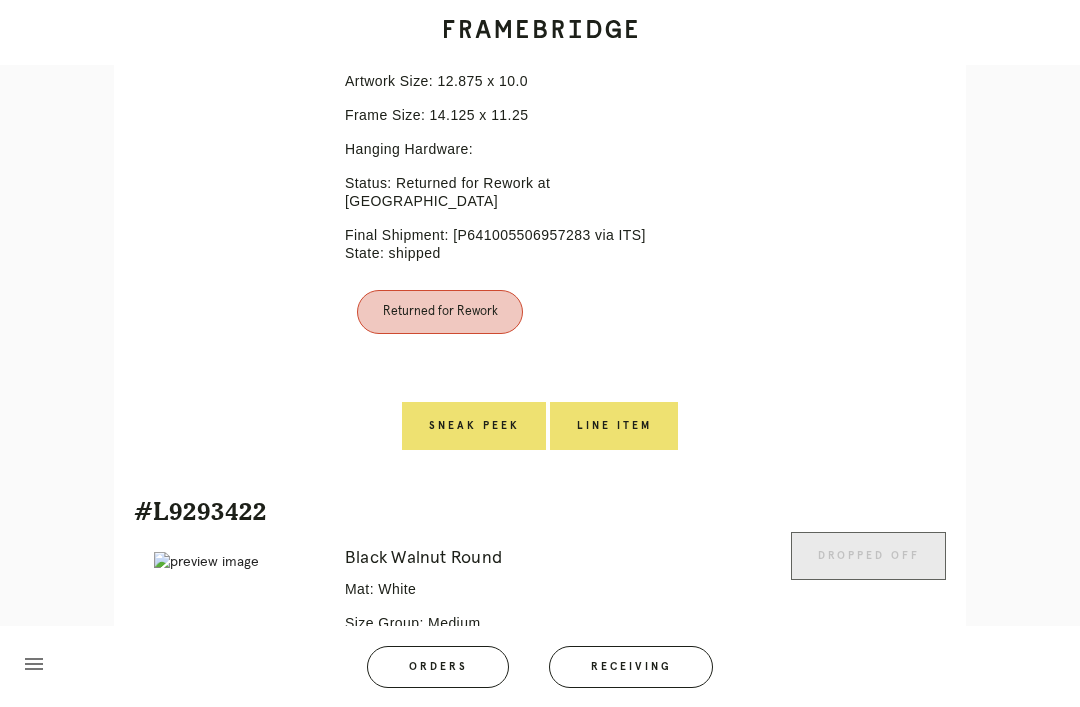 click on "Line Item" at bounding box center (614, 426) 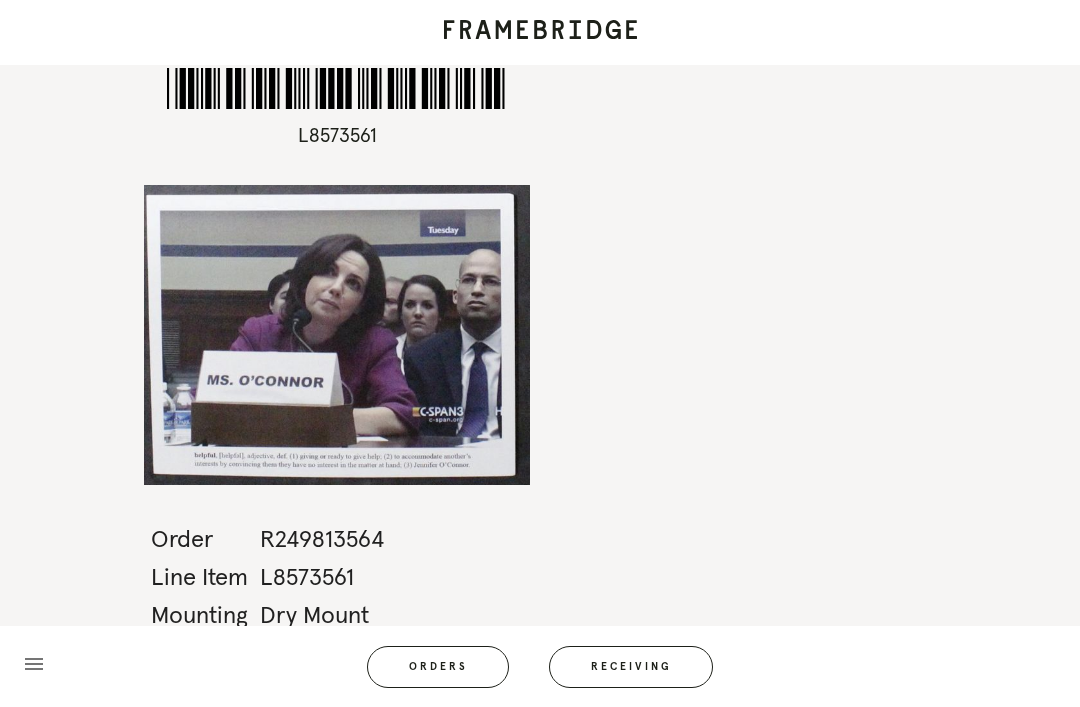 scroll, scrollTop: 64, scrollLeft: 0, axis: vertical 